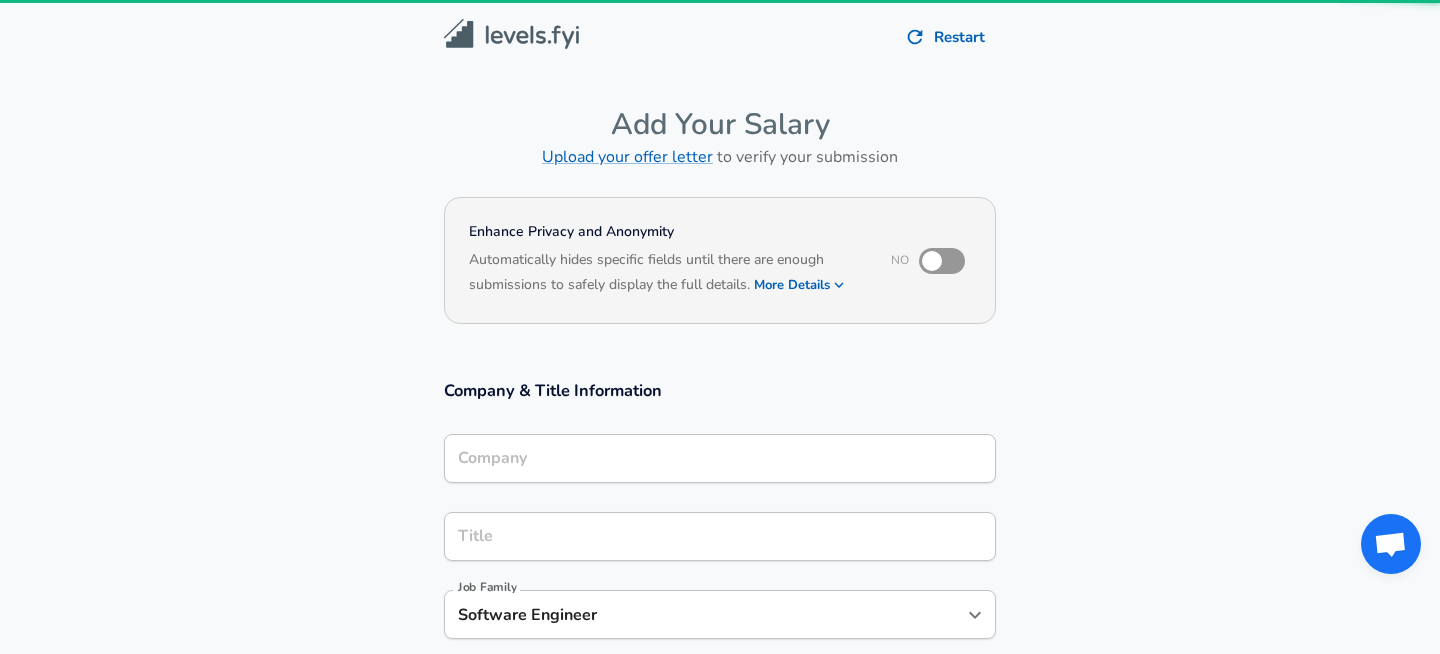 type on "Health Recovery Solutions" 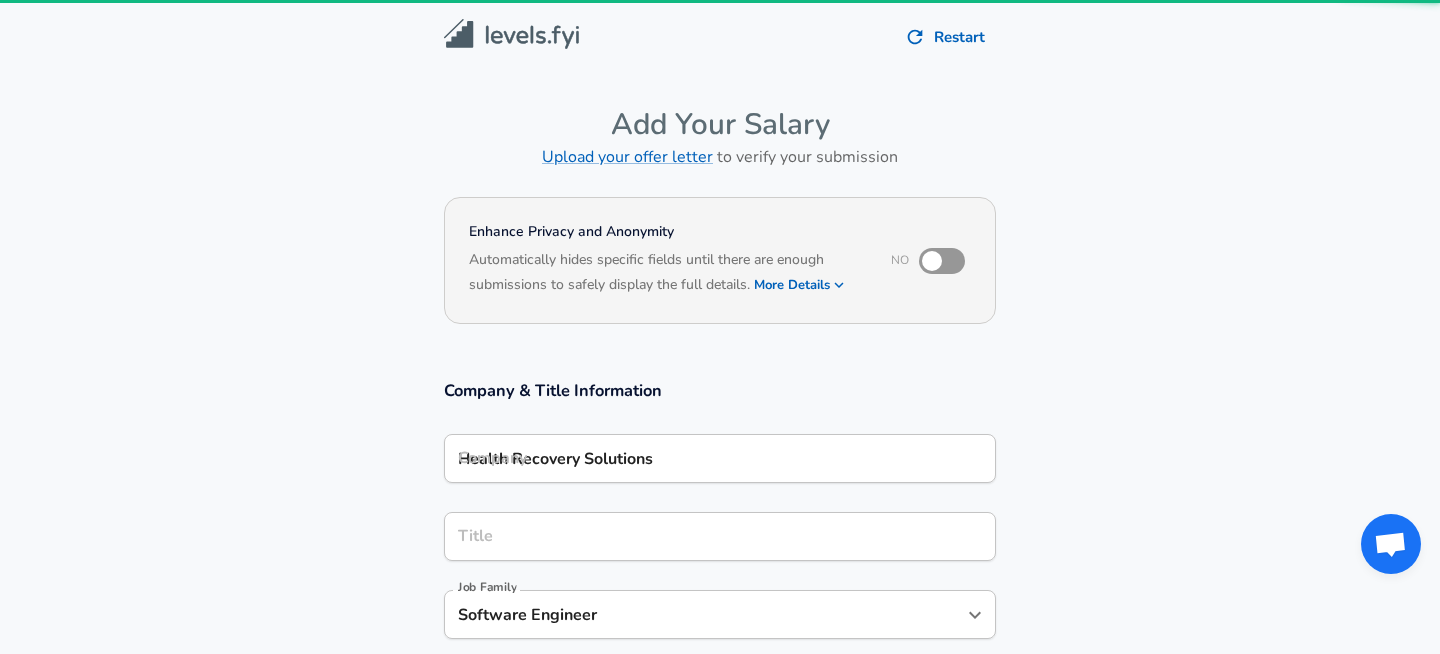 scroll, scrollTop: 0, scrollLeft: 0, axis: both 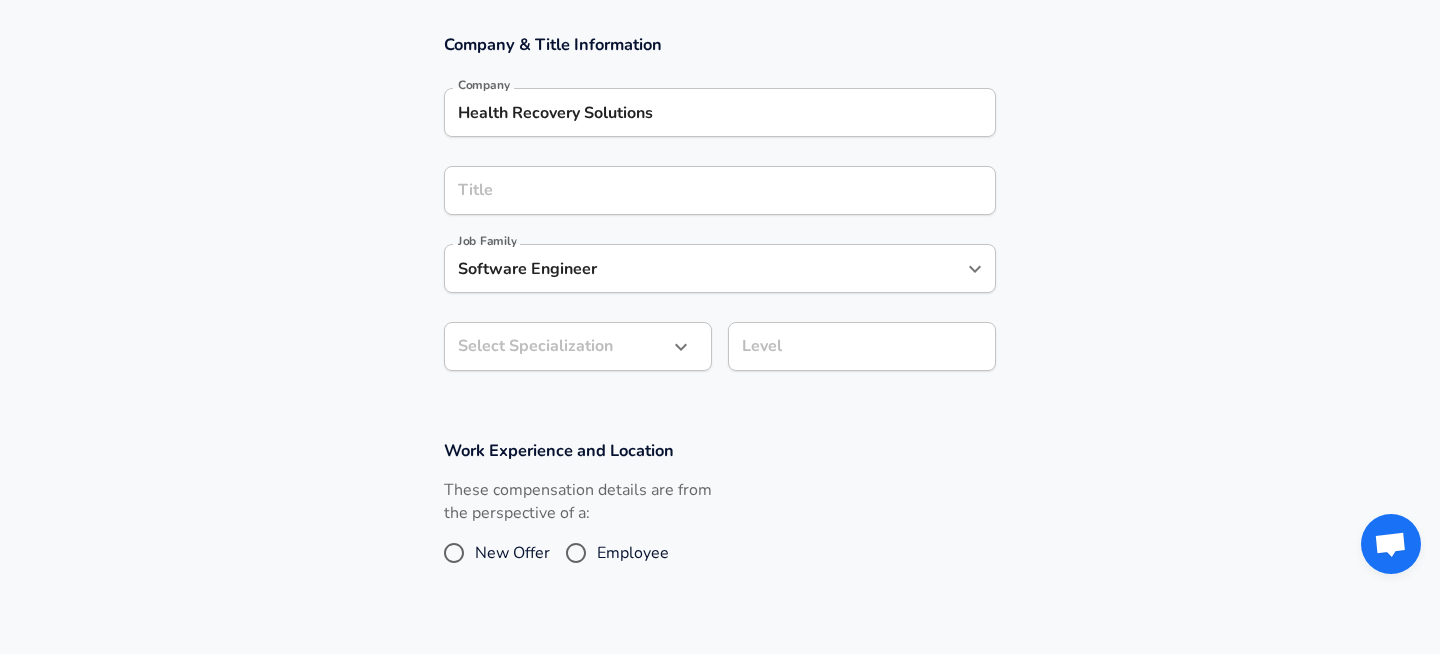 click on "Job Family Software Engineer Job Family" at bounding box center [720, 267] 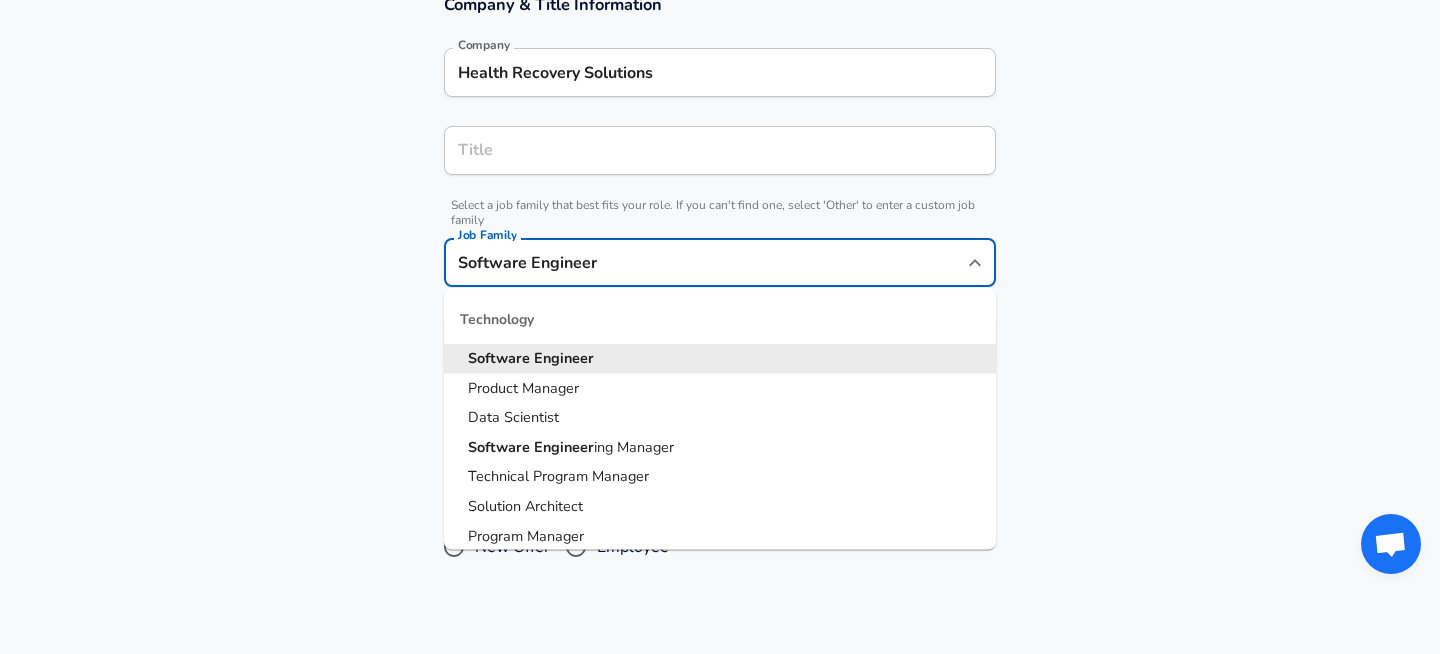 click on "Software Engineer" at bounding box center [705, 262] 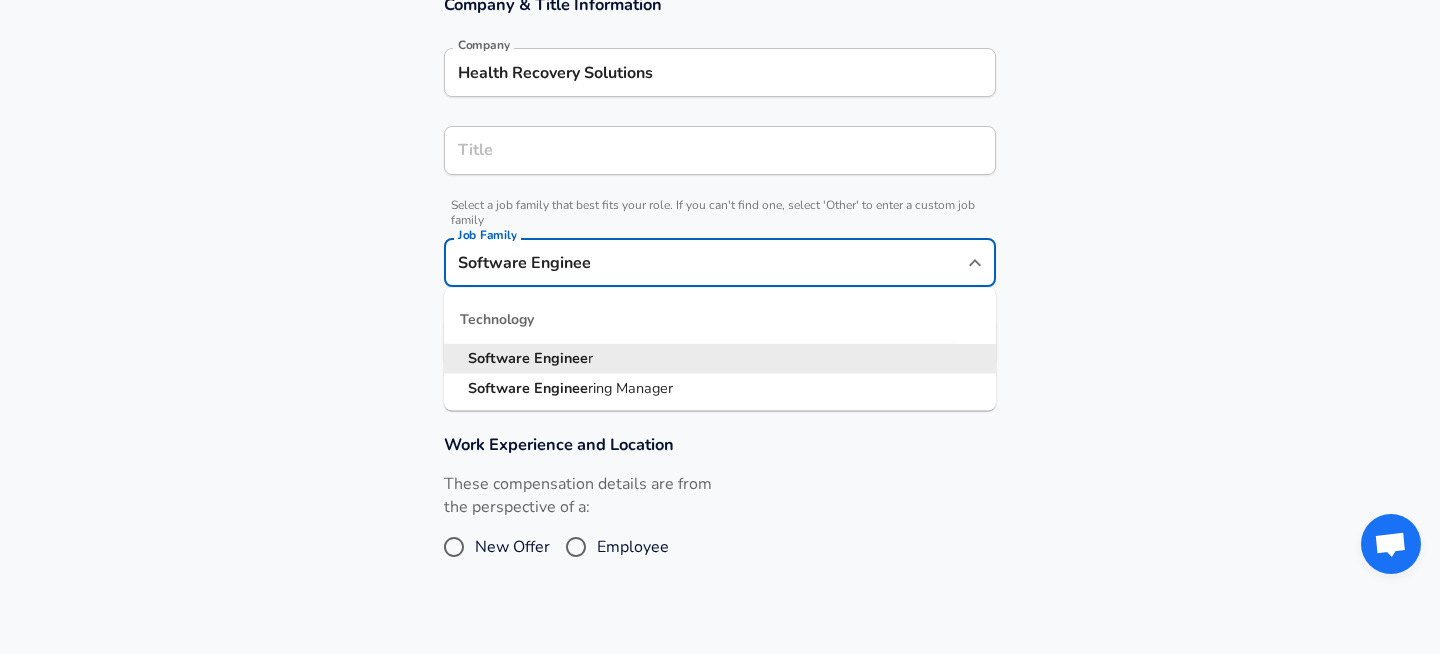 scroll, scrollTop: 0, scrollLeft: 0, axis: both 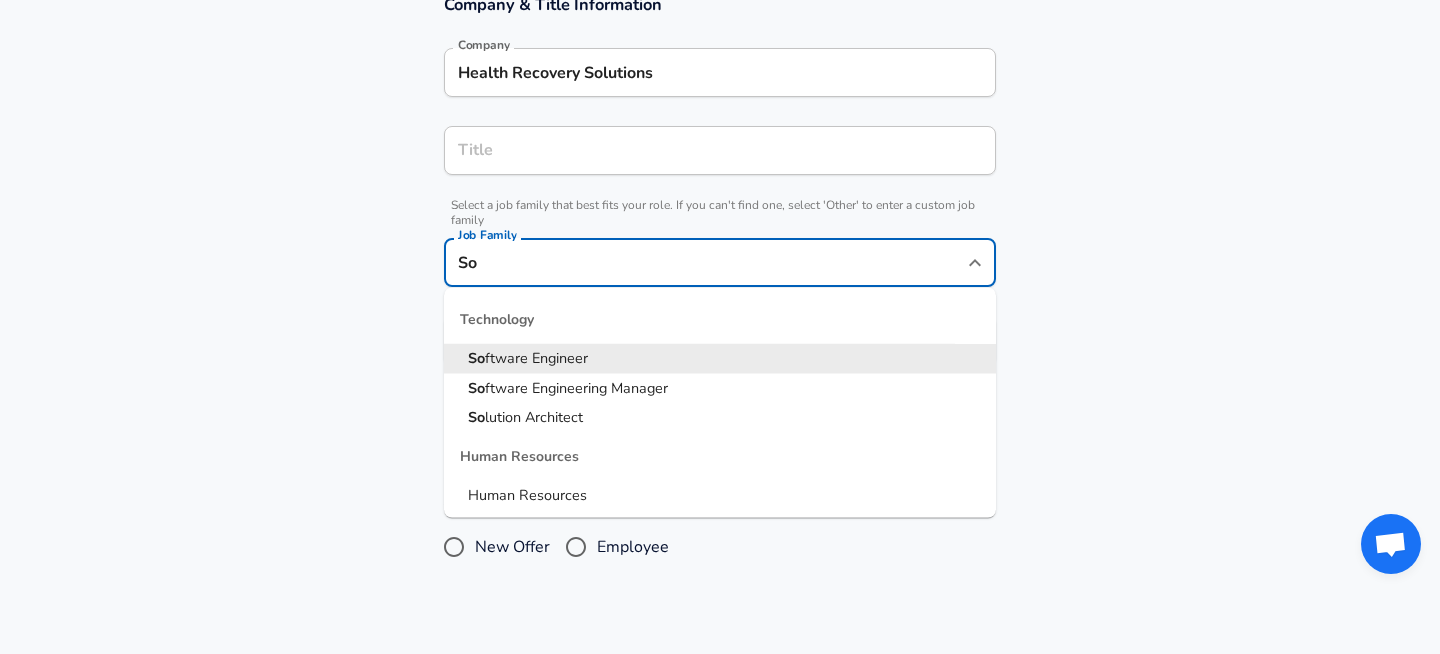 type on "S" 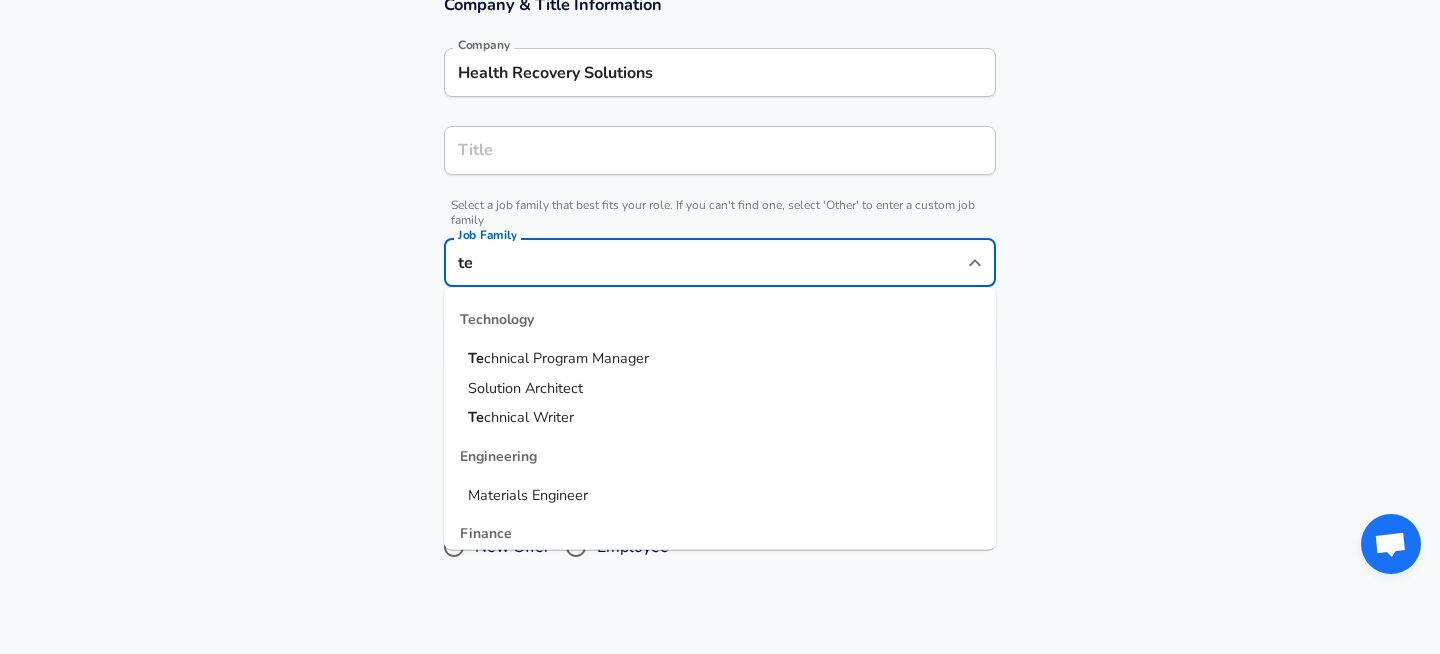 type on "t" 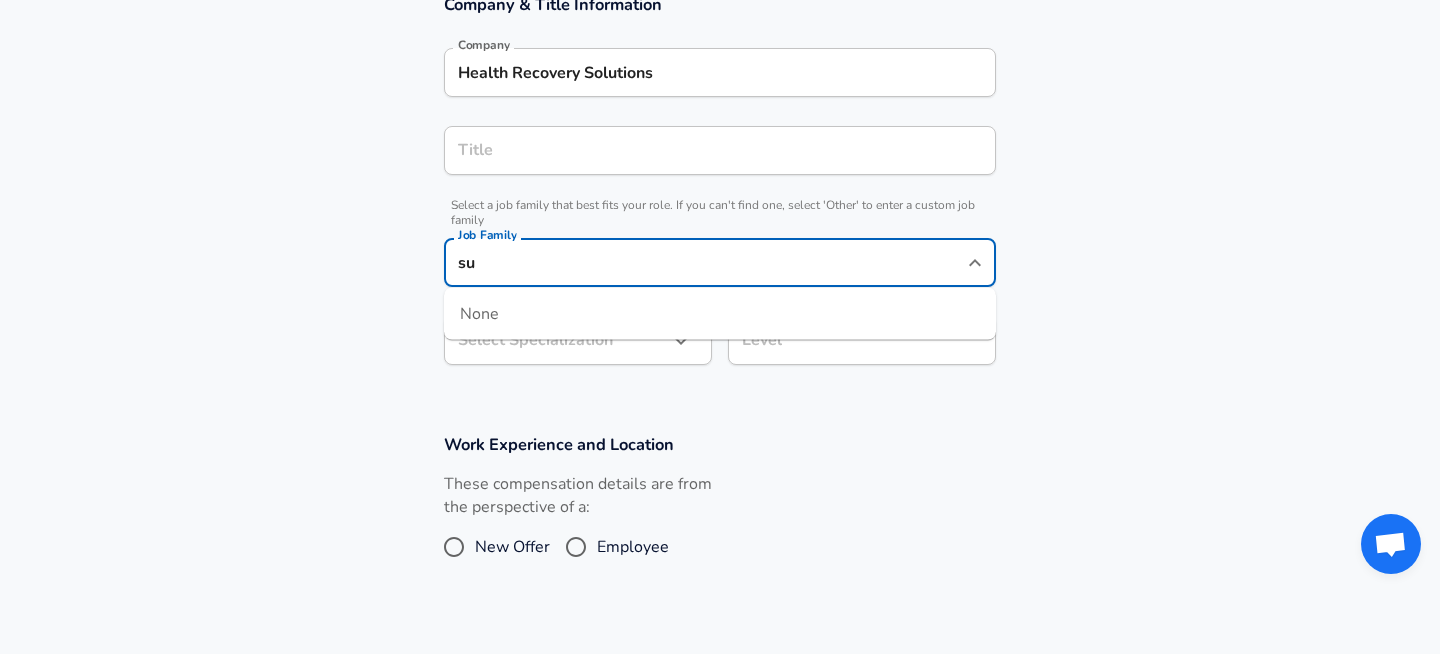 type on "s" 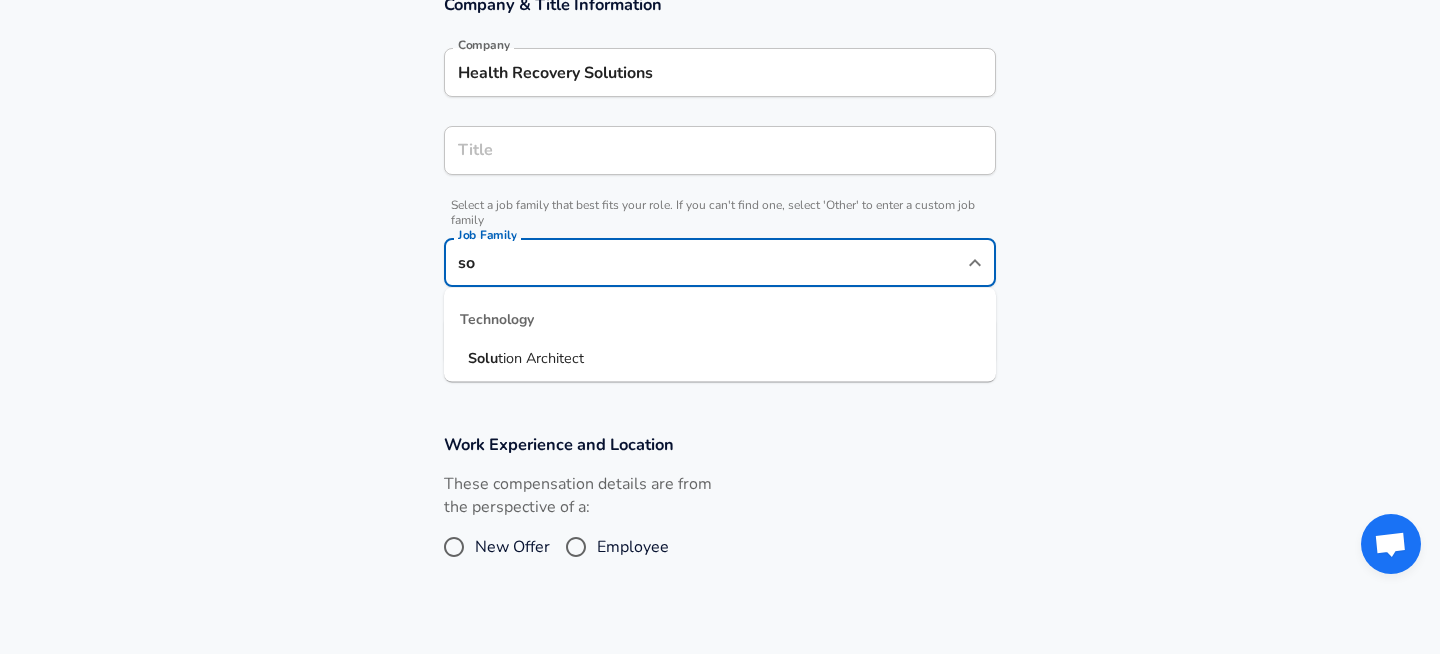type on "s" 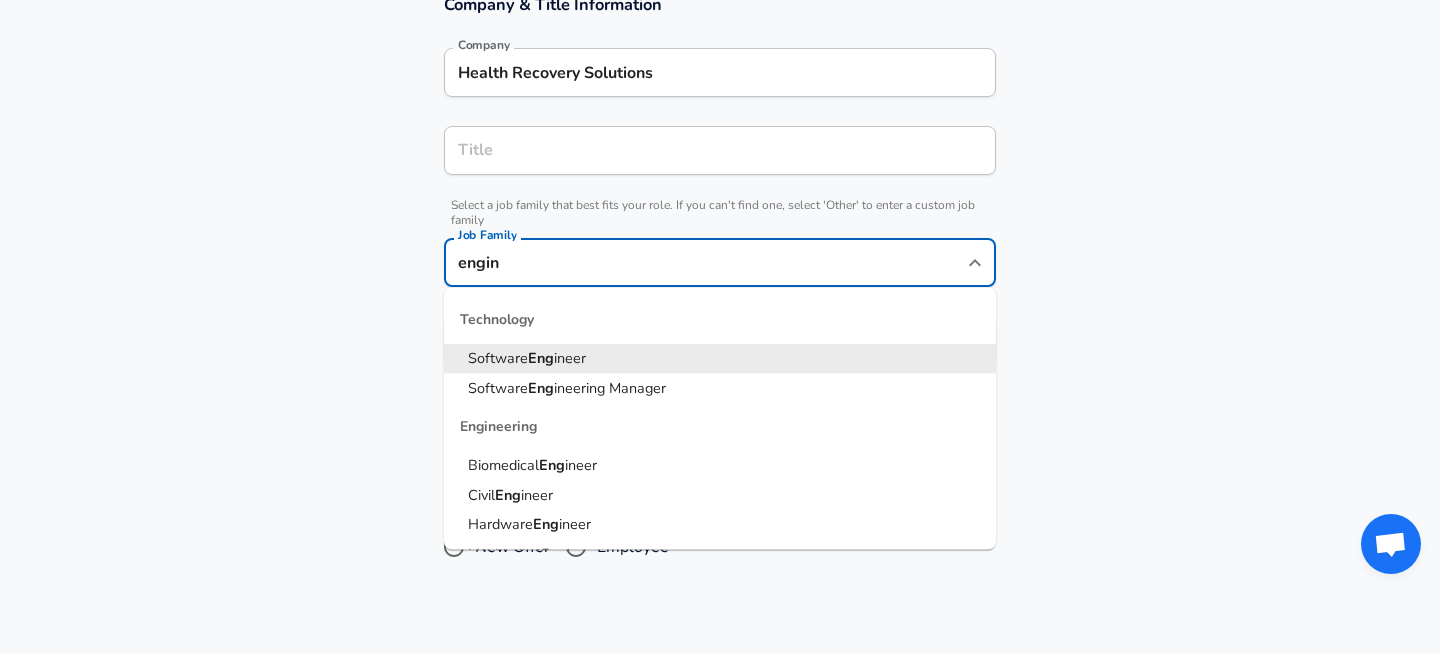type on "engine" 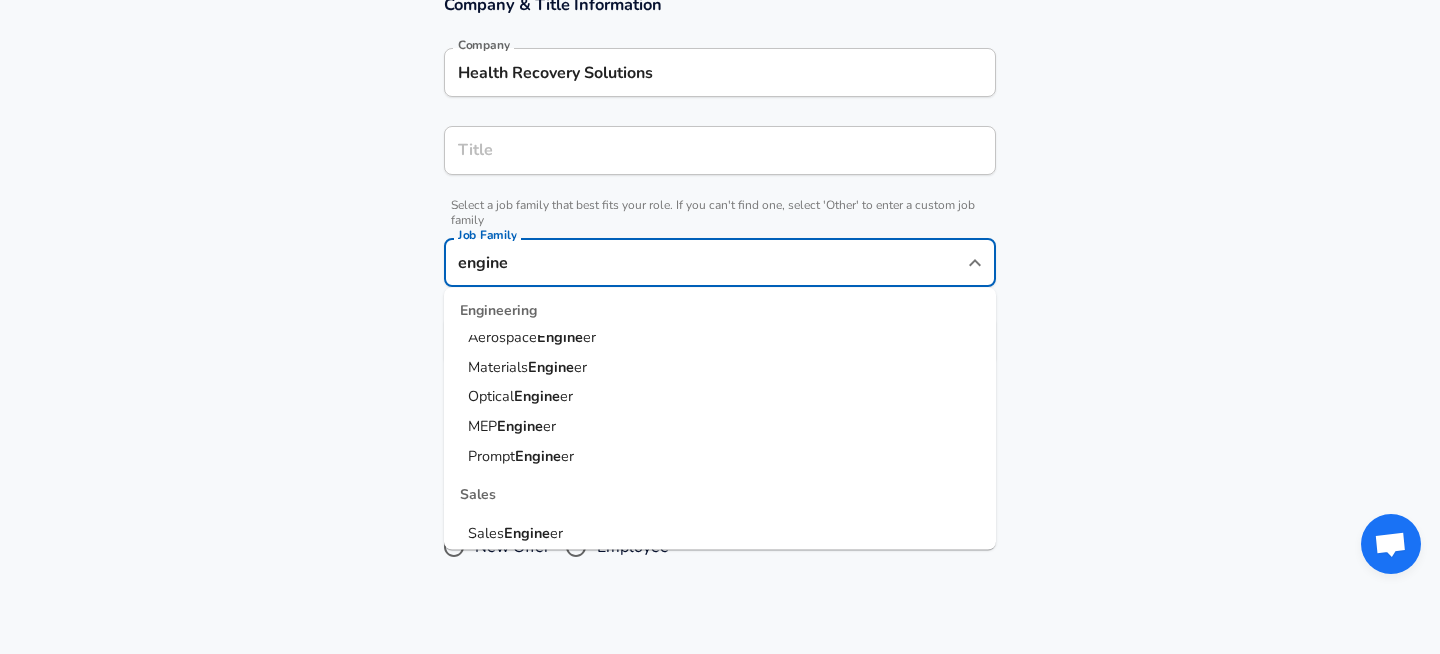 scroll, scrollTop: 372, scrollLeft: 0, axis: vertical 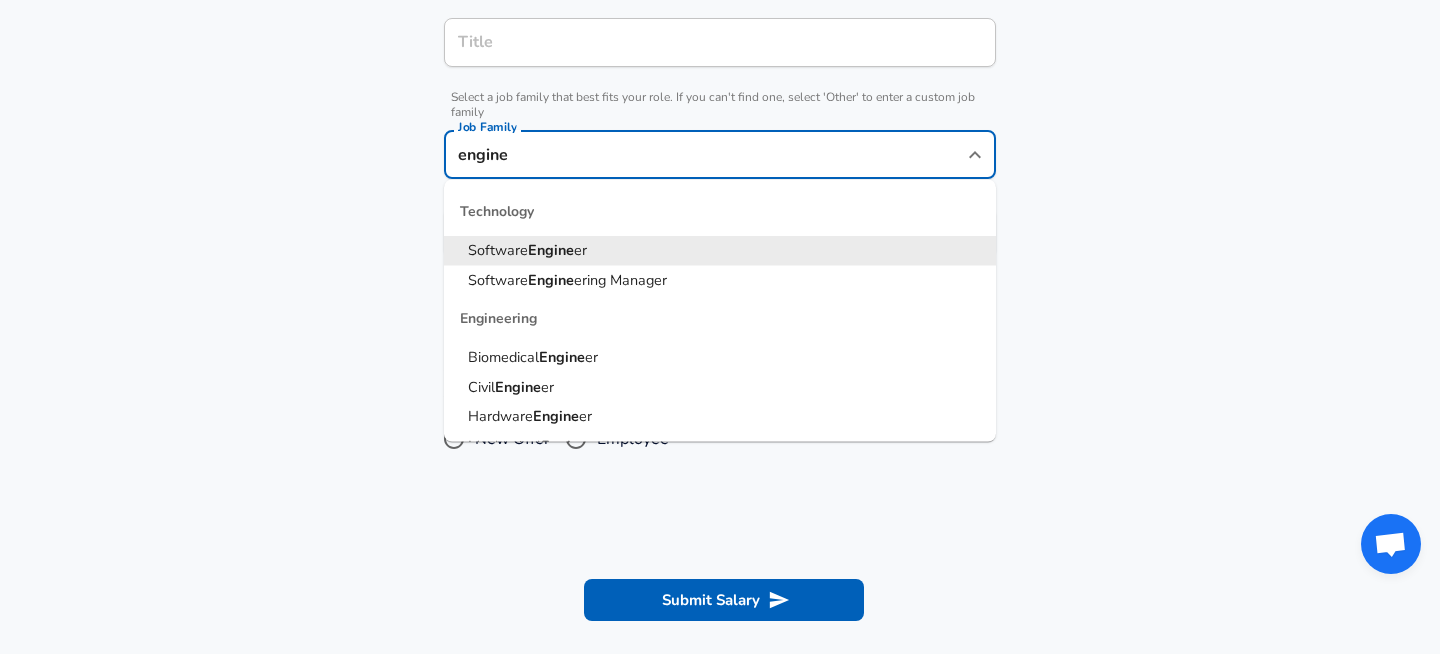 click on "engine" at bounding box center (705, 154) 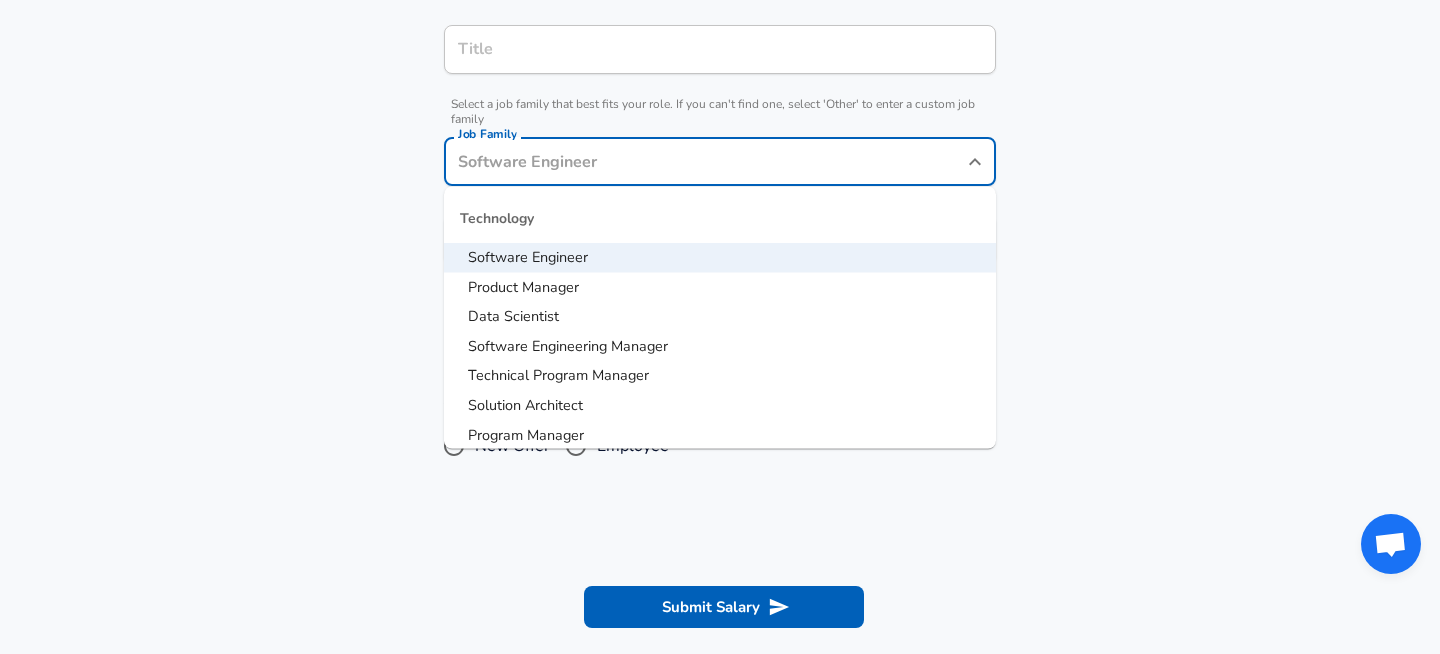 scroll, scrollTop: 438, scrollLeft: 0, axis: vertical 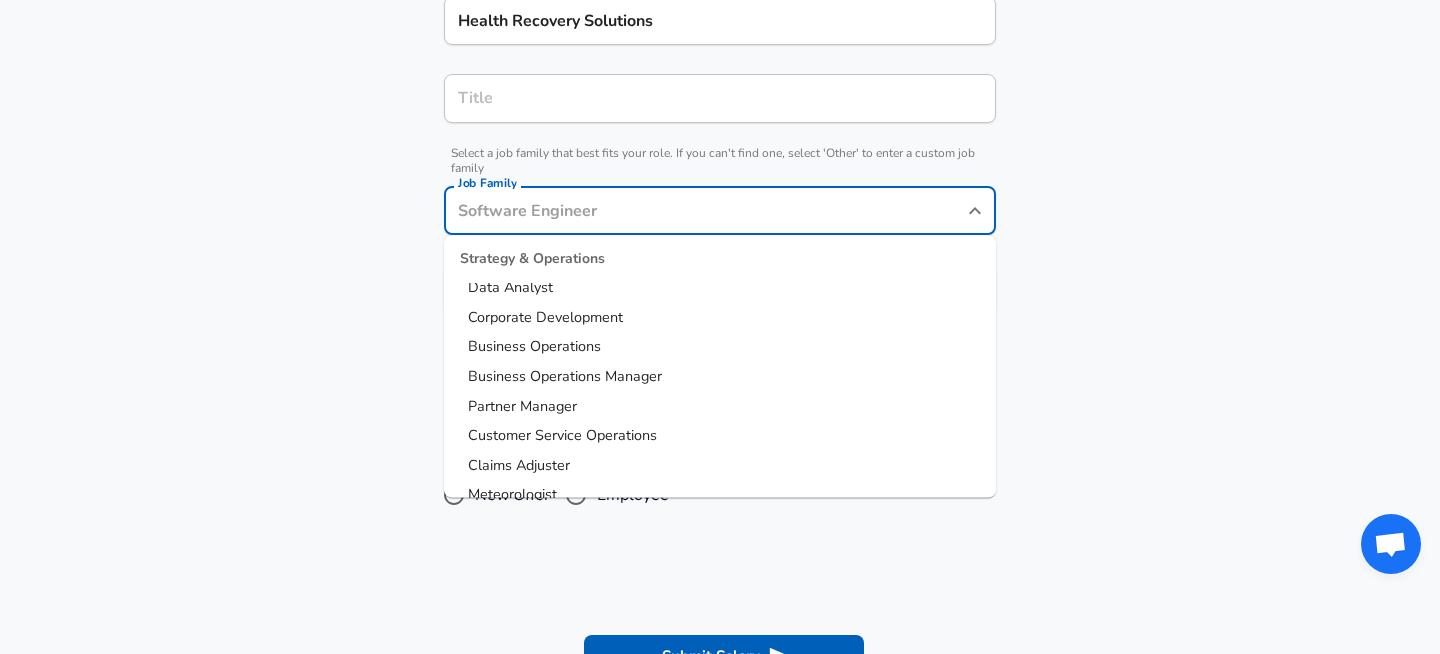 click on "Customer Service Operations" at bounding box center [562, 437] 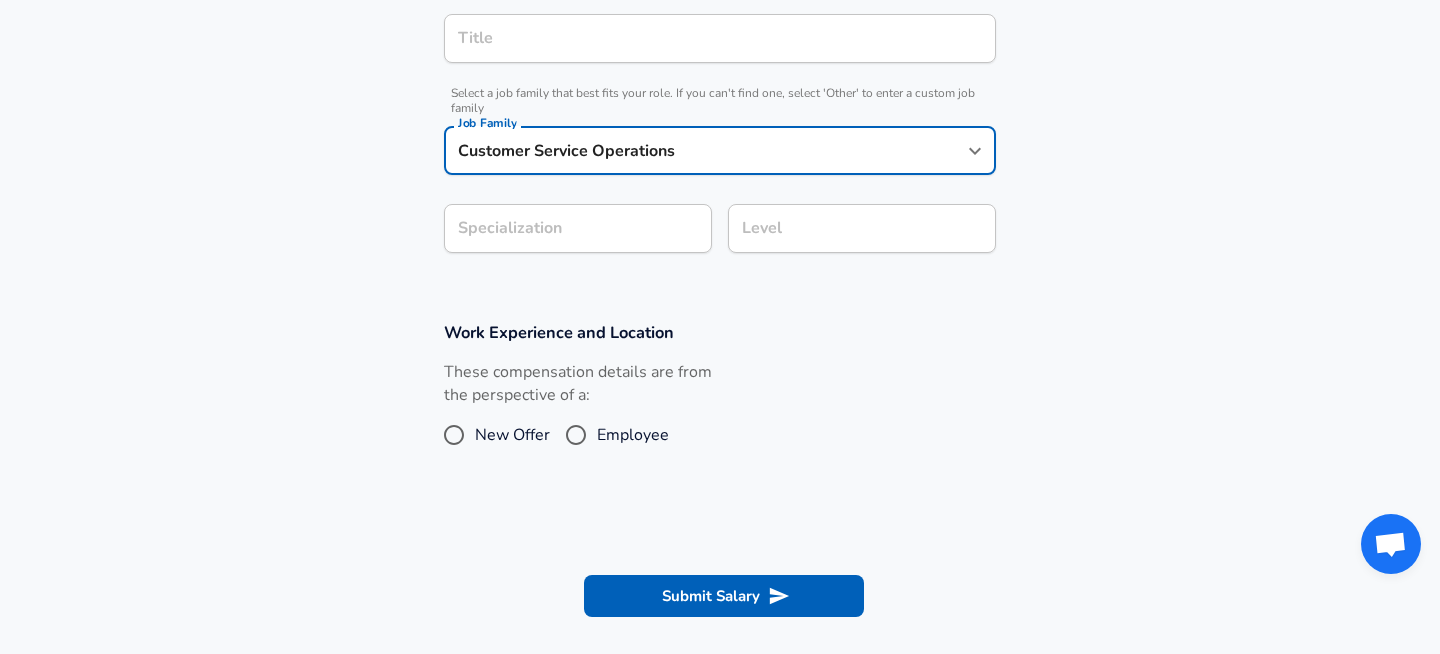 scroll, scrollTop: 500, scrollLeft: 0, axis: vertical 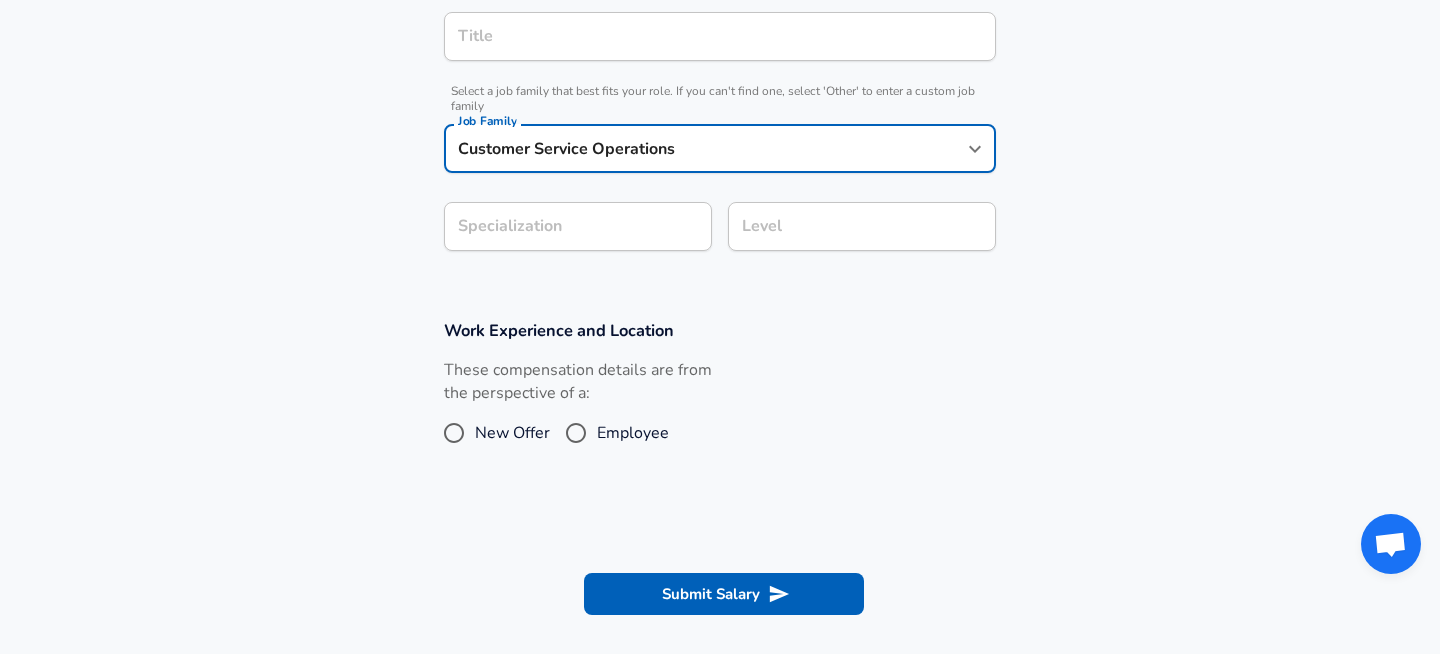 type on "Customer Service Operations" 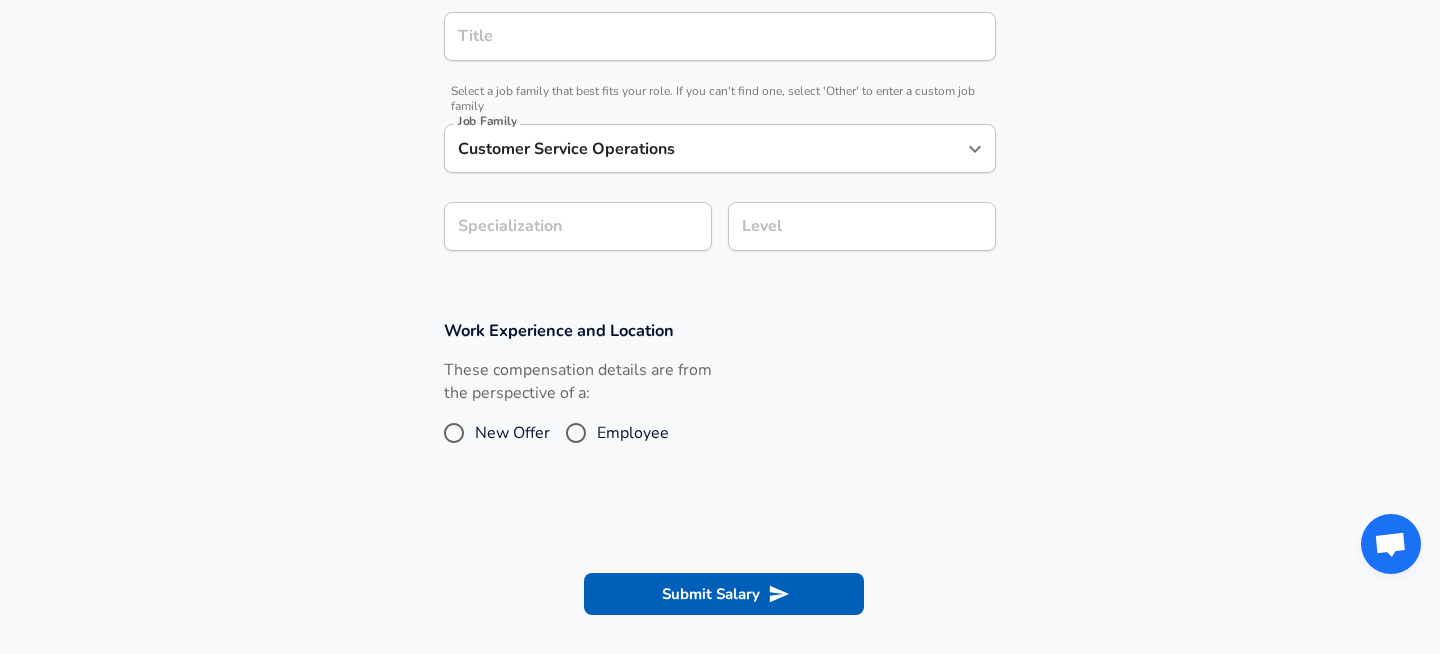click on "Employee" at bounding box center [633, 433] 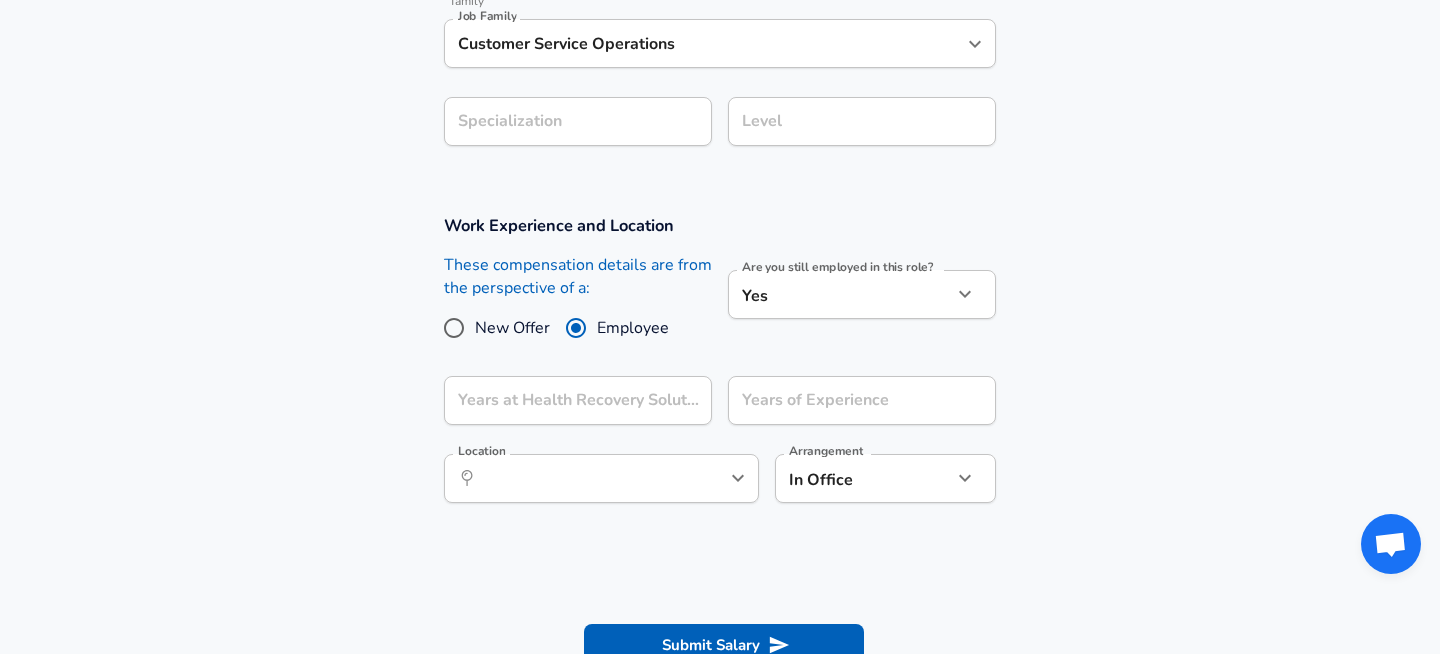 scroll, scrollTop: 636, scrollLeft: 0, axis: vertical 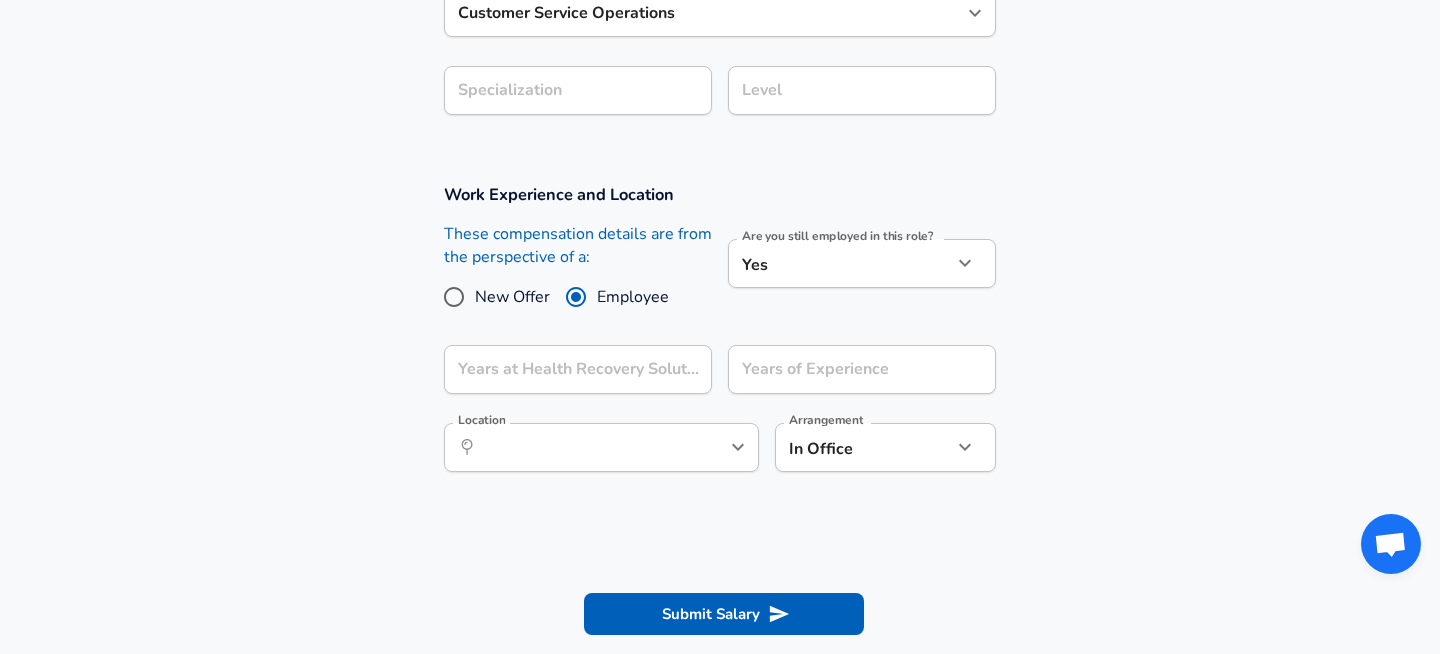 click on "Restart Add Your Salary Upload your offer letter   to verify your submission Enhance Privacy and Anonymity No Automatically hides specific fields until there are enough submissions to safely display the full details.   More Details Based on your submission and the data points that we have already collected, we will automatically hide and anonymize specific fields if there aren't enough data points to remain sufficiently anonymous. Company & Title Information Company Health Recovery Solutions Company Title Title   Select a job family that best fits your role. If you can't find one, select 'Other' to enter a custom job family Job Family Customer Service Operations Job Family Specialization Specialization Level Level Work Experience and Location These compensation details are from the perspective of a: New Offer Employee Are you still employed in this role? Yes yes Are you still employed in this role? Years at Health Recovery Solutions Years at Health Recovery Solutions Years of Experience Years of Experience" at bounding box center [720, -309] 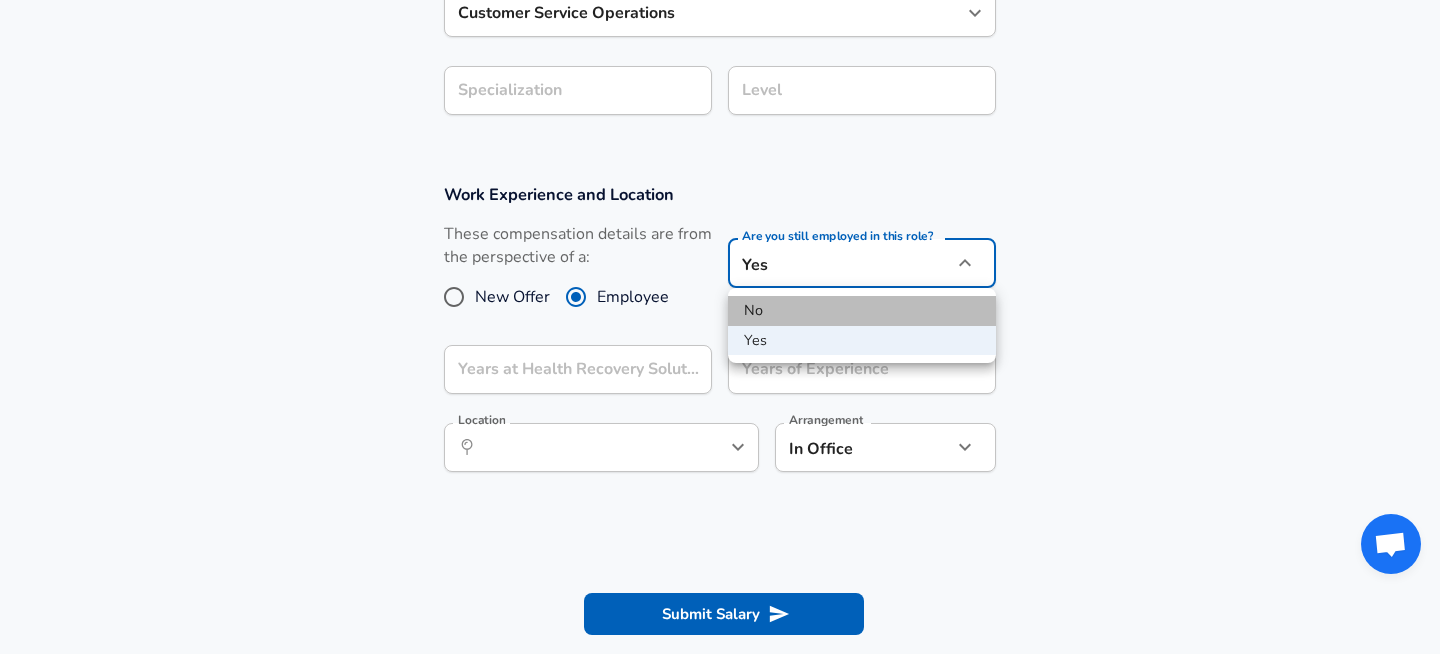 click on "No" at bounding box center (862, 311) 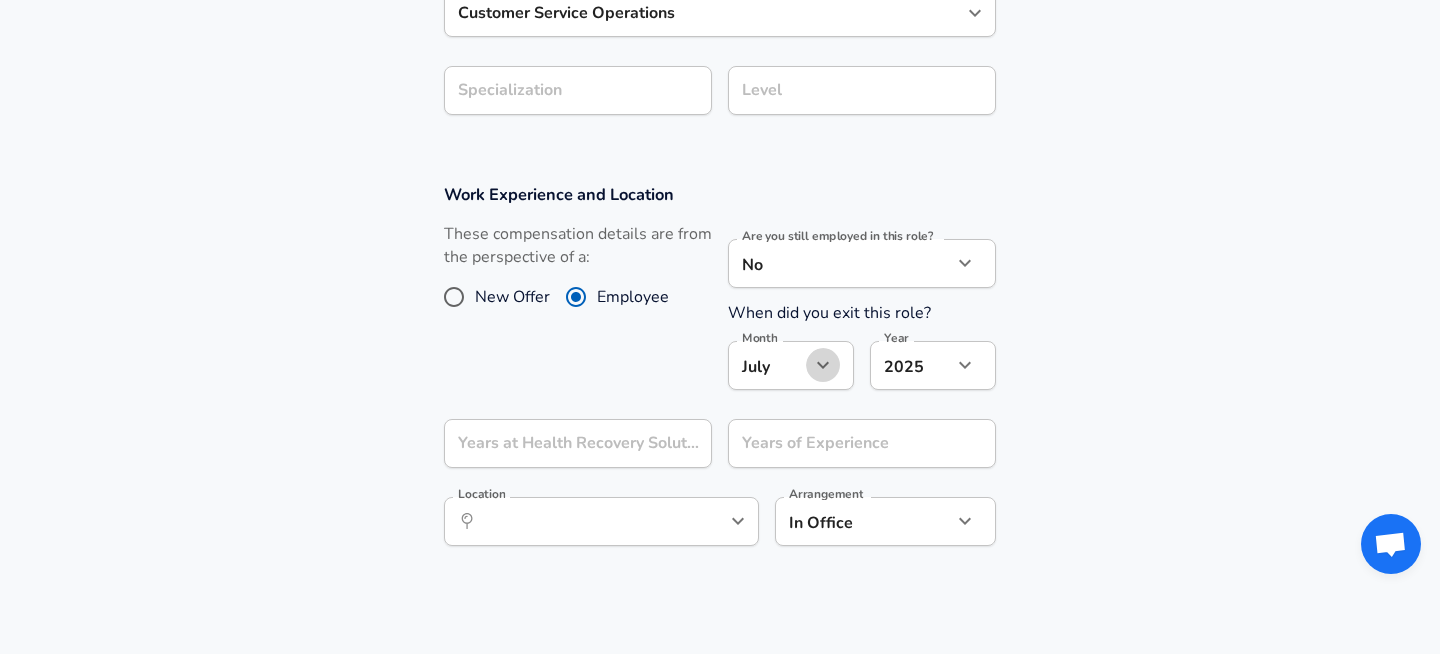 click 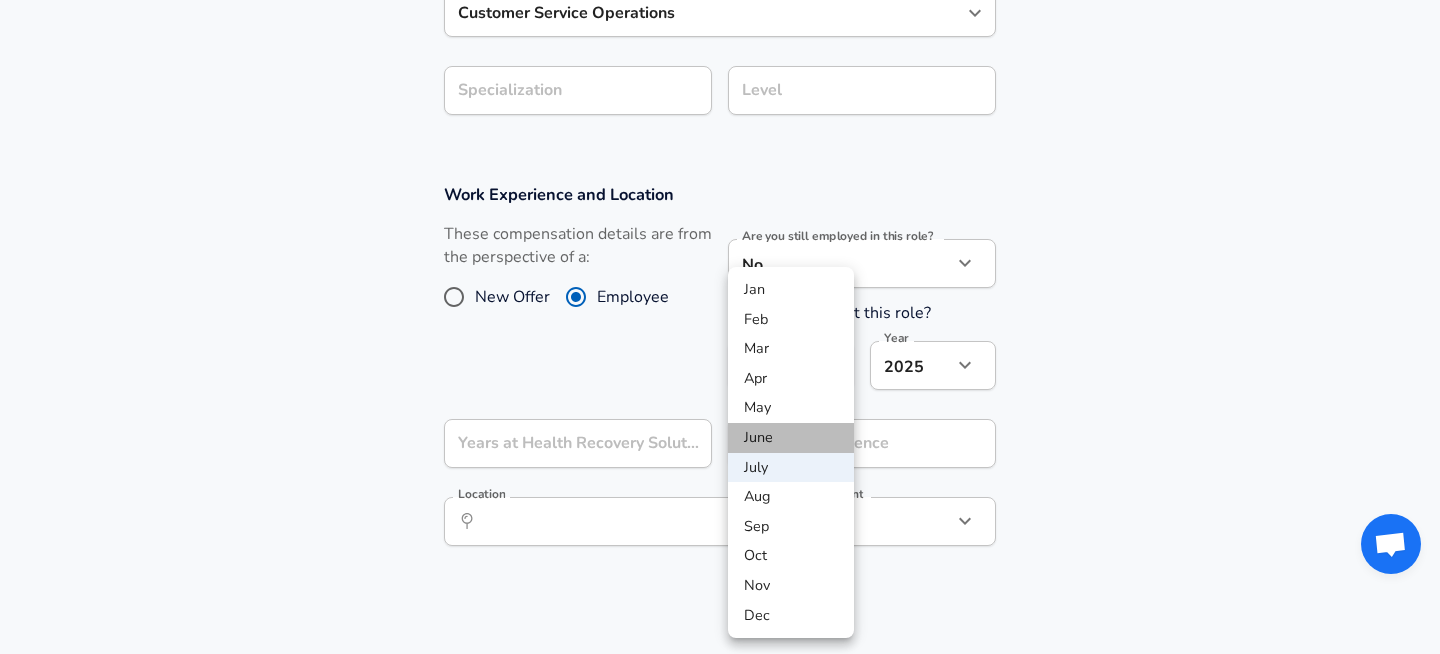 click on "June" at bounding box center [791, 438] 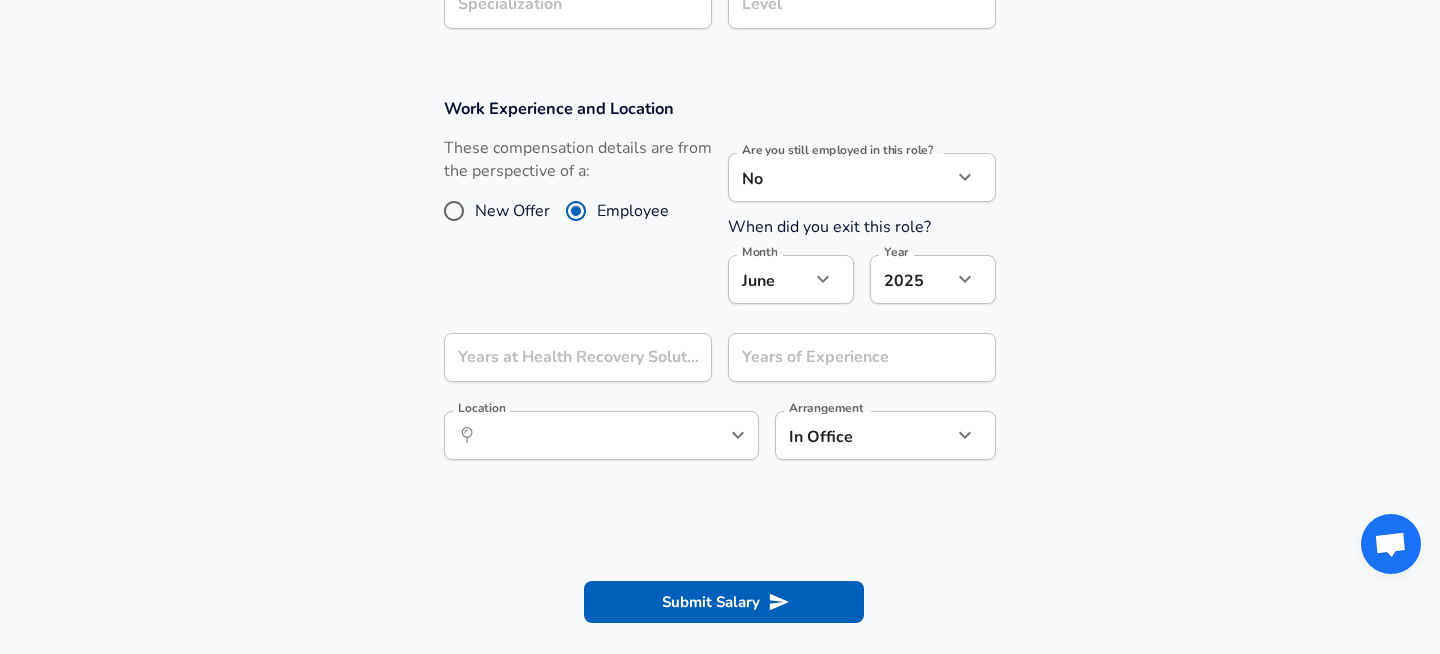 scroll, scrollTop: 744, scrollLeft: 0, axis: vertical 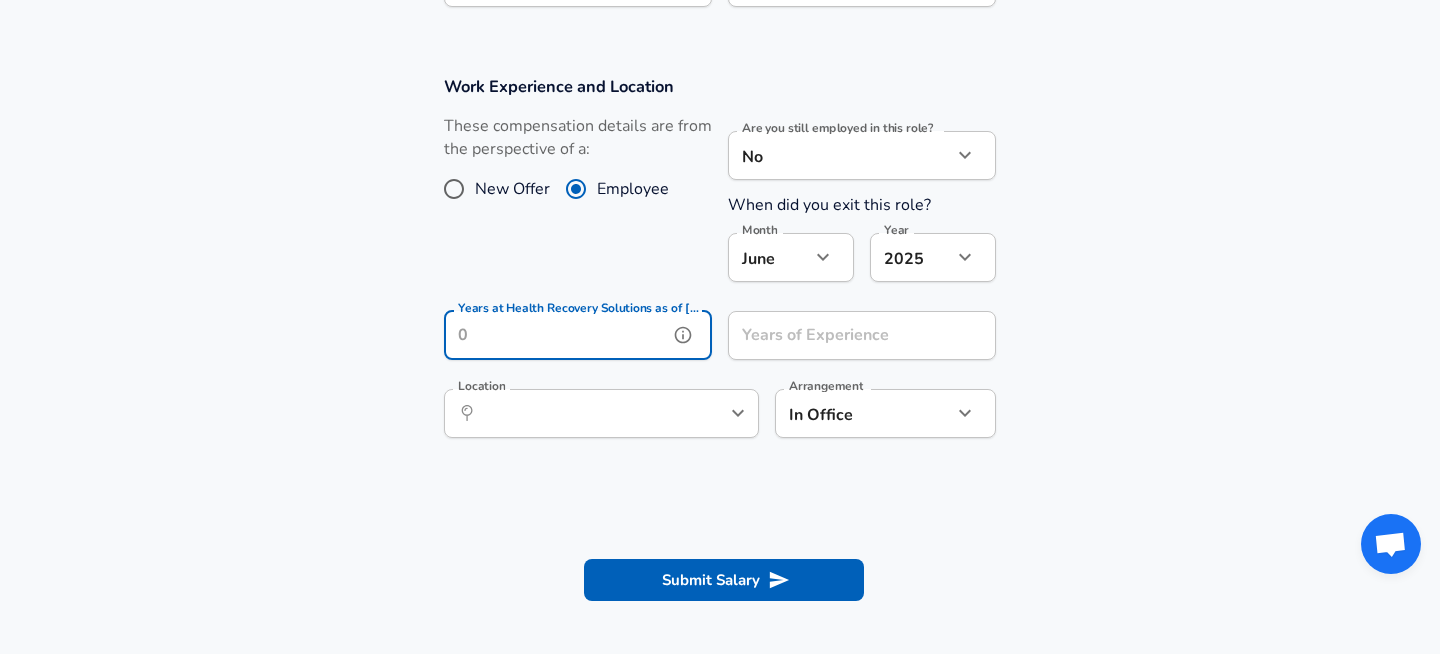 click on "Years at Health Recovery Solutions as of [DATE]" at bounding box center [556, 335] 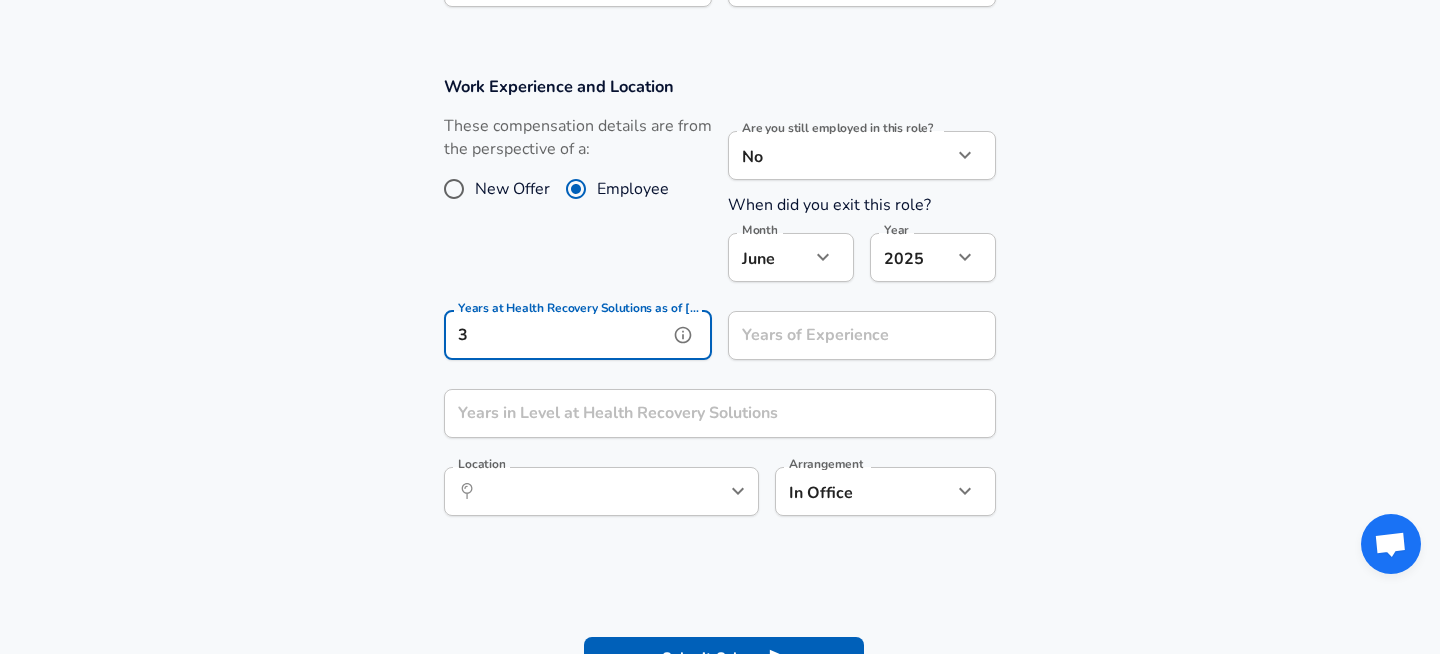 type on "3" 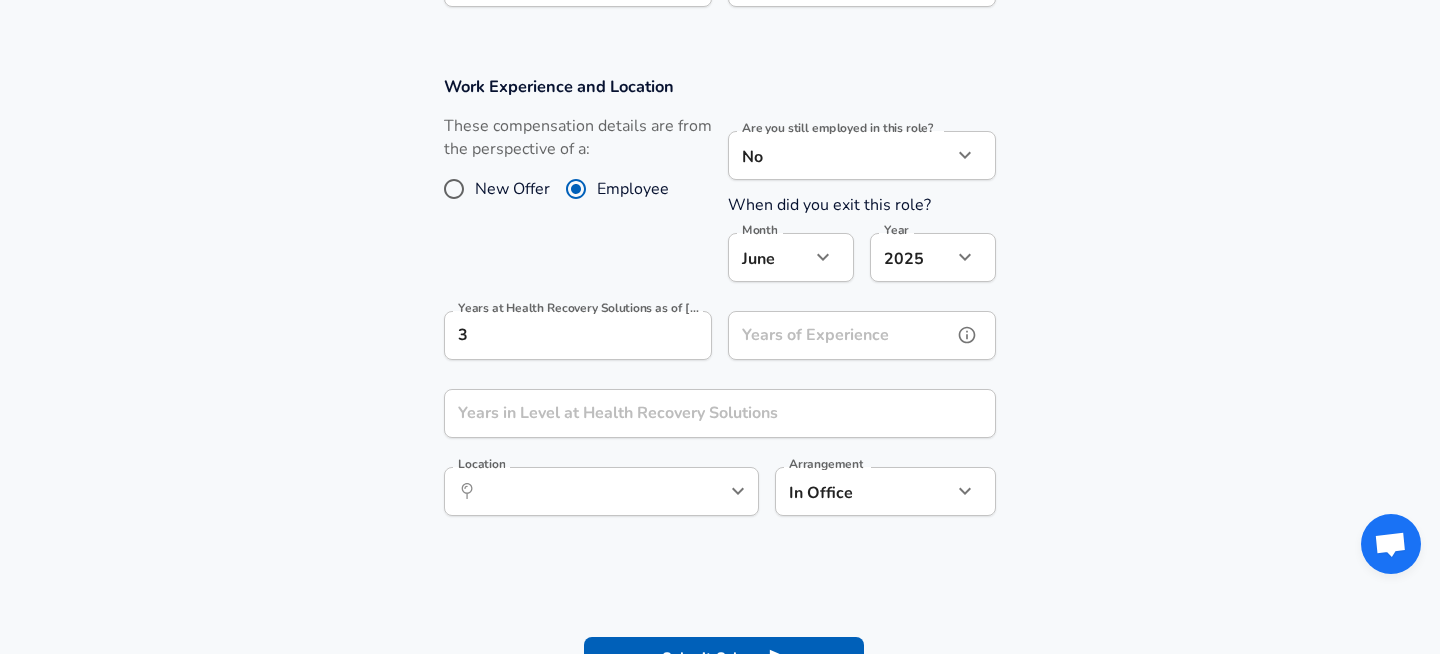 click on "Years of Experience" at bounding box center [840, 335] 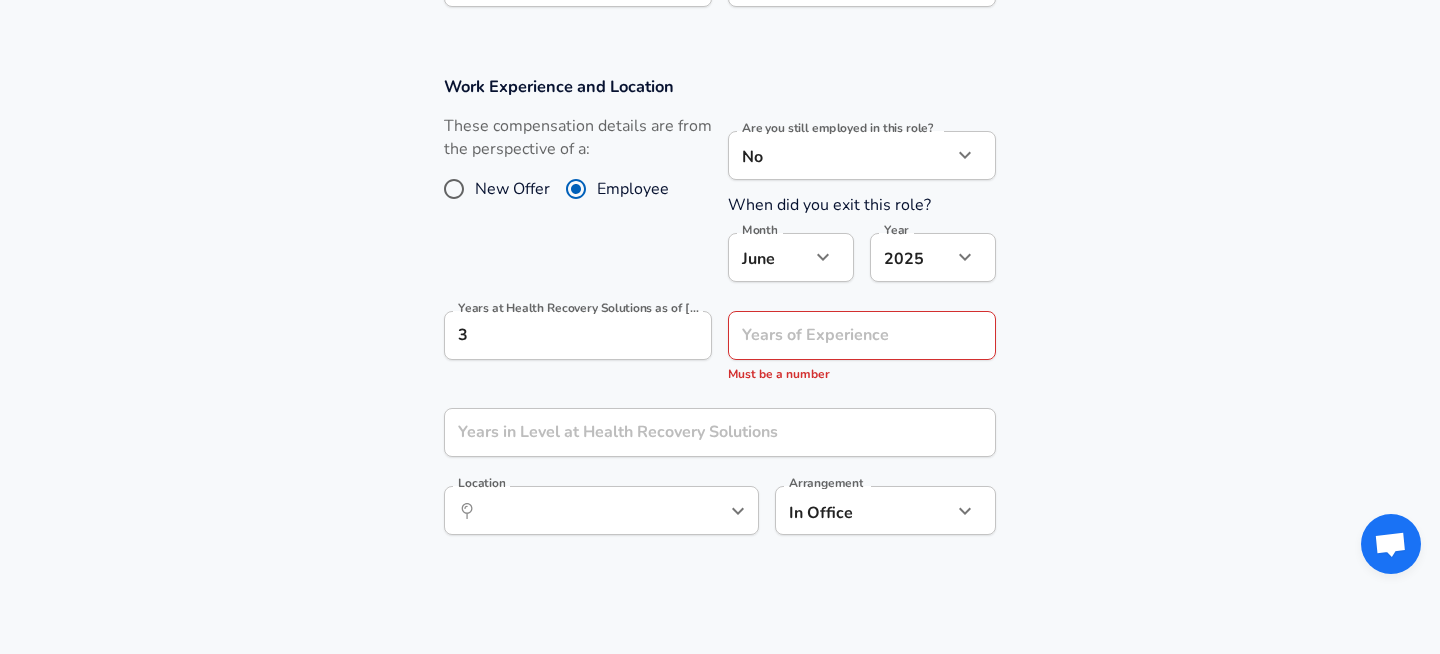 click on "In Office office Arrangement" at bounding box center (885, 510) 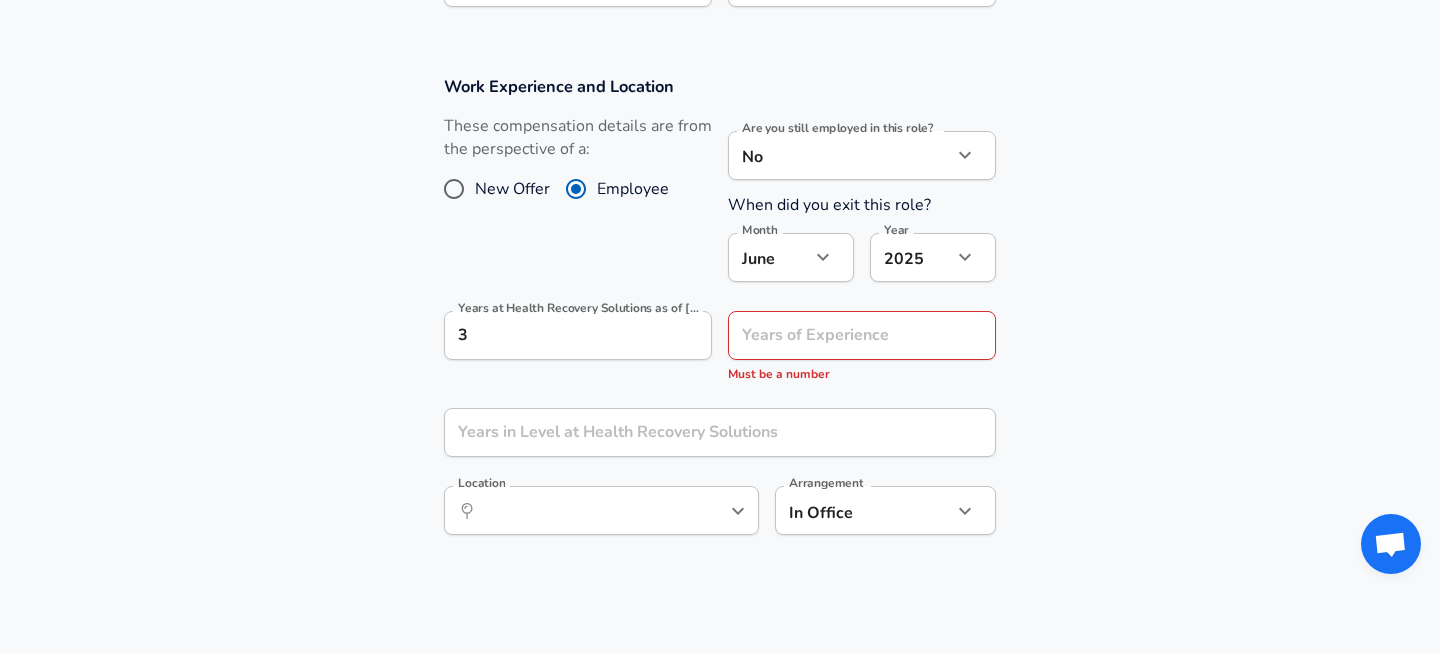 click on "Work Experience and Location These compensation details are from the perspective of a: New Offer Employee Are you still employed in this role? No no Are you still employed in this role? When did you exit this role? Month [DATE] Month Year [DATE] 2025 Year Years at Health Recovery Solutions as of [DATE] 3 Years at Health Recovery Solutions as of [DATE] Years of Experience Years of Experience Must be a number Years in Level at Health Recovery Solutions Years in Level at Health Recovery Solutions Location ​ Location Arrangement In Office office Arrangement" at bounding box center (720, 312) 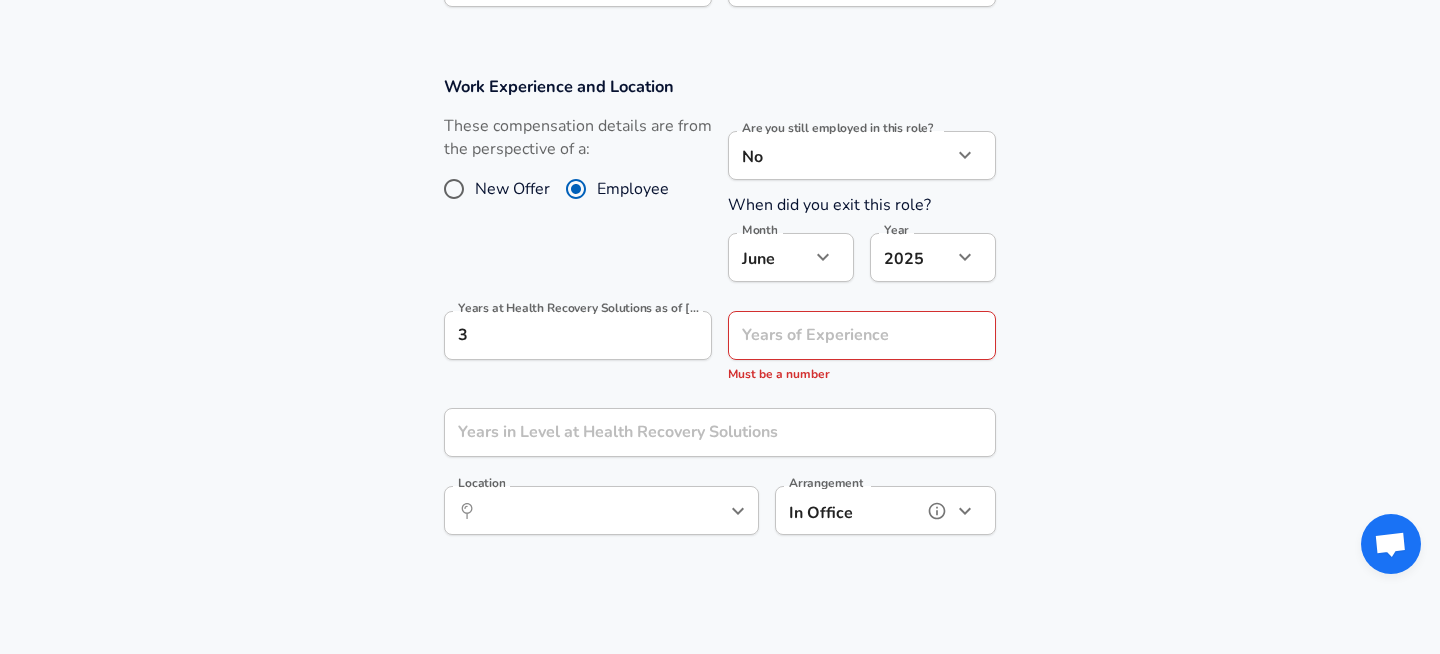 click at bounding box center [965, 511] 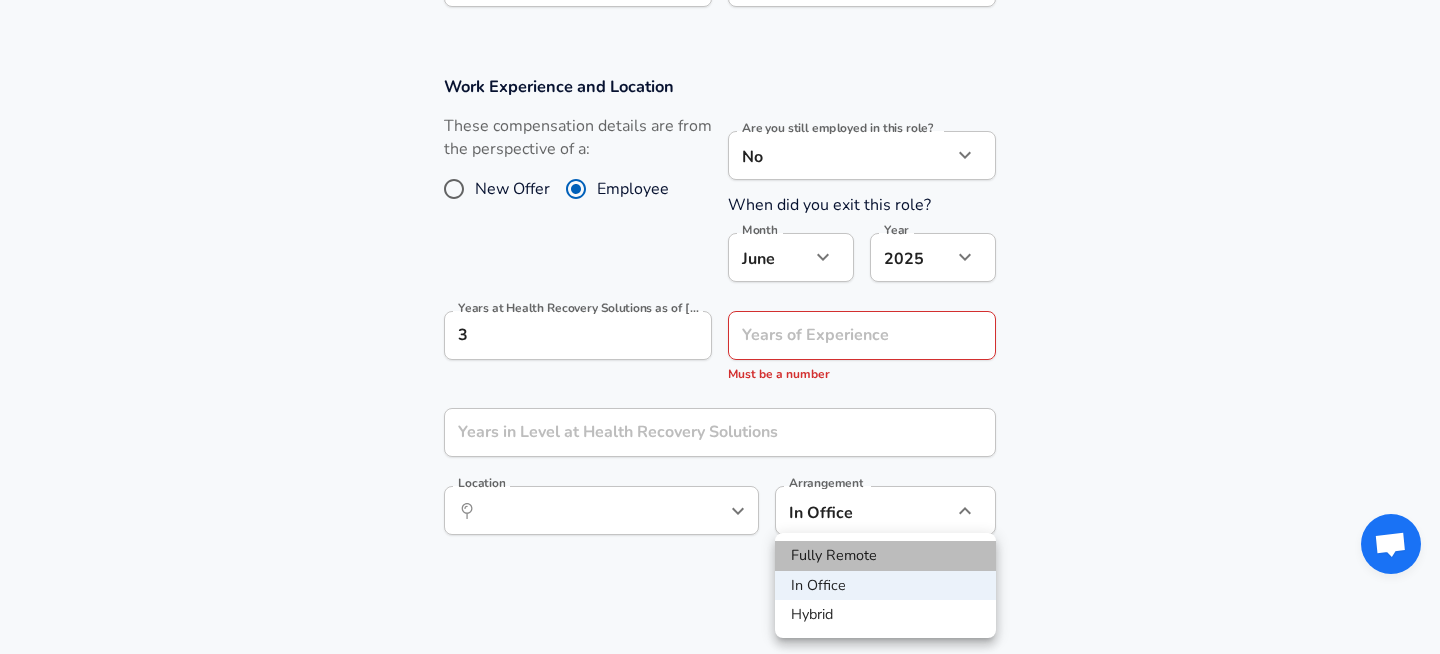 click on "Fully Remote" at bounding box center [885, 556] 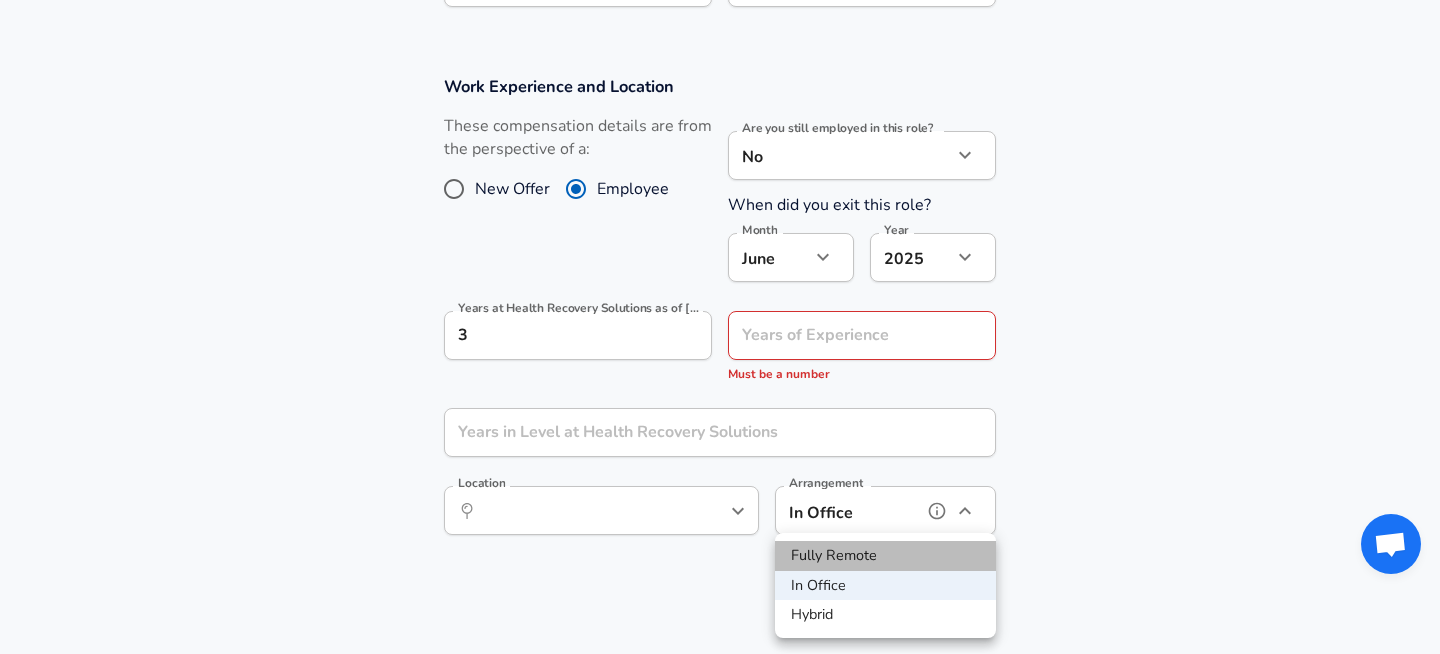 type on "remote" 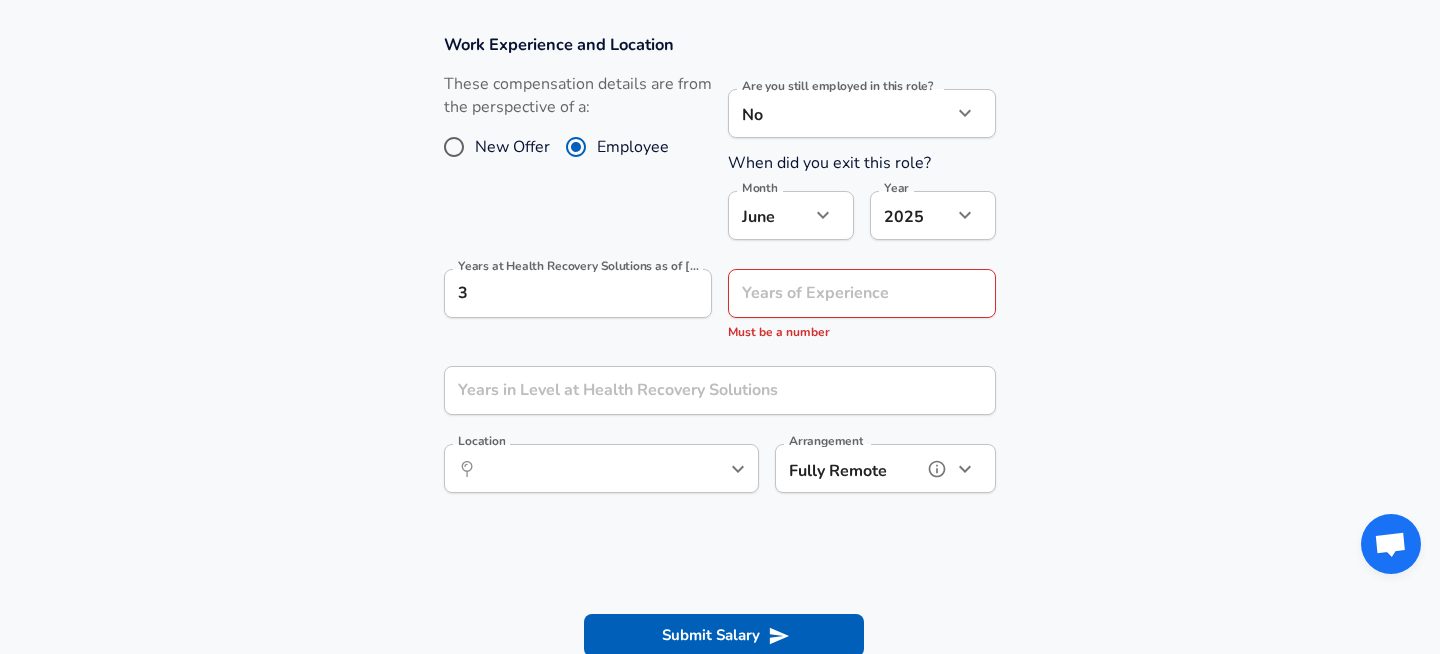 scroll, scrollTop: 796, scrollLeft: 0, axis: vertical 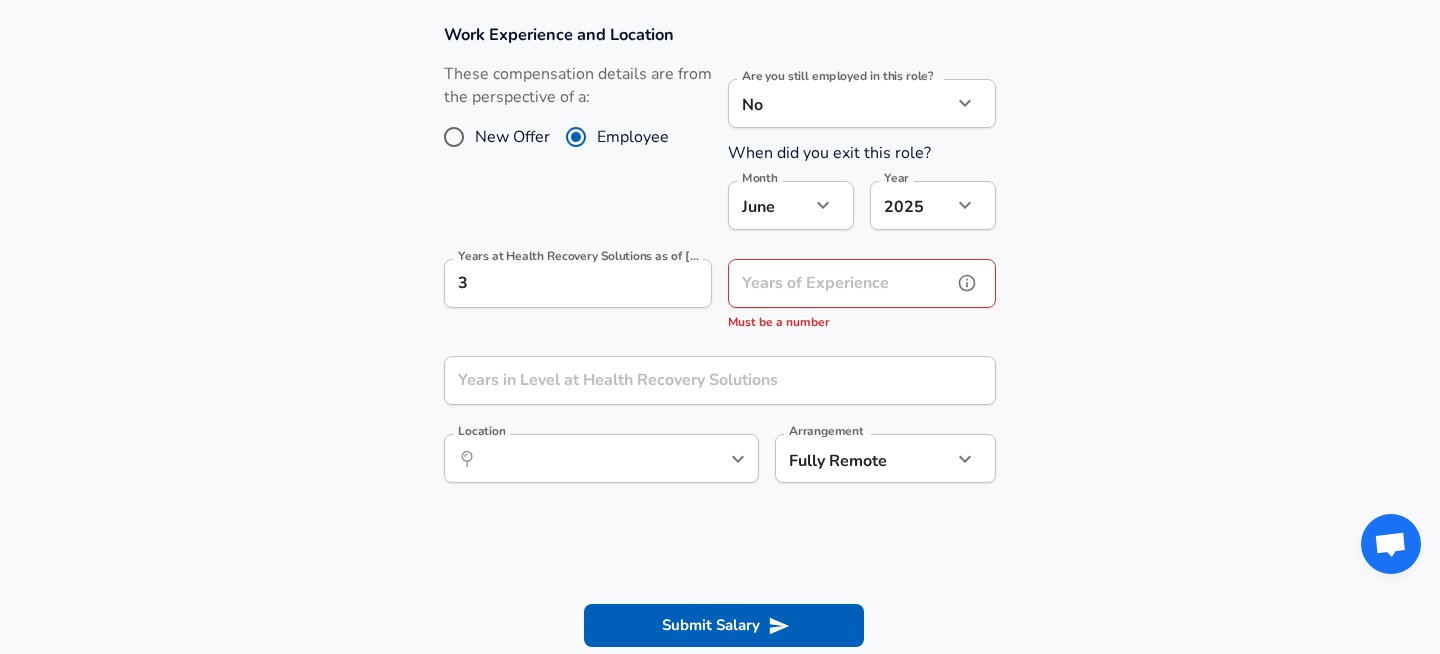 click on "Years of Experience" at bounding box center (840, 283) 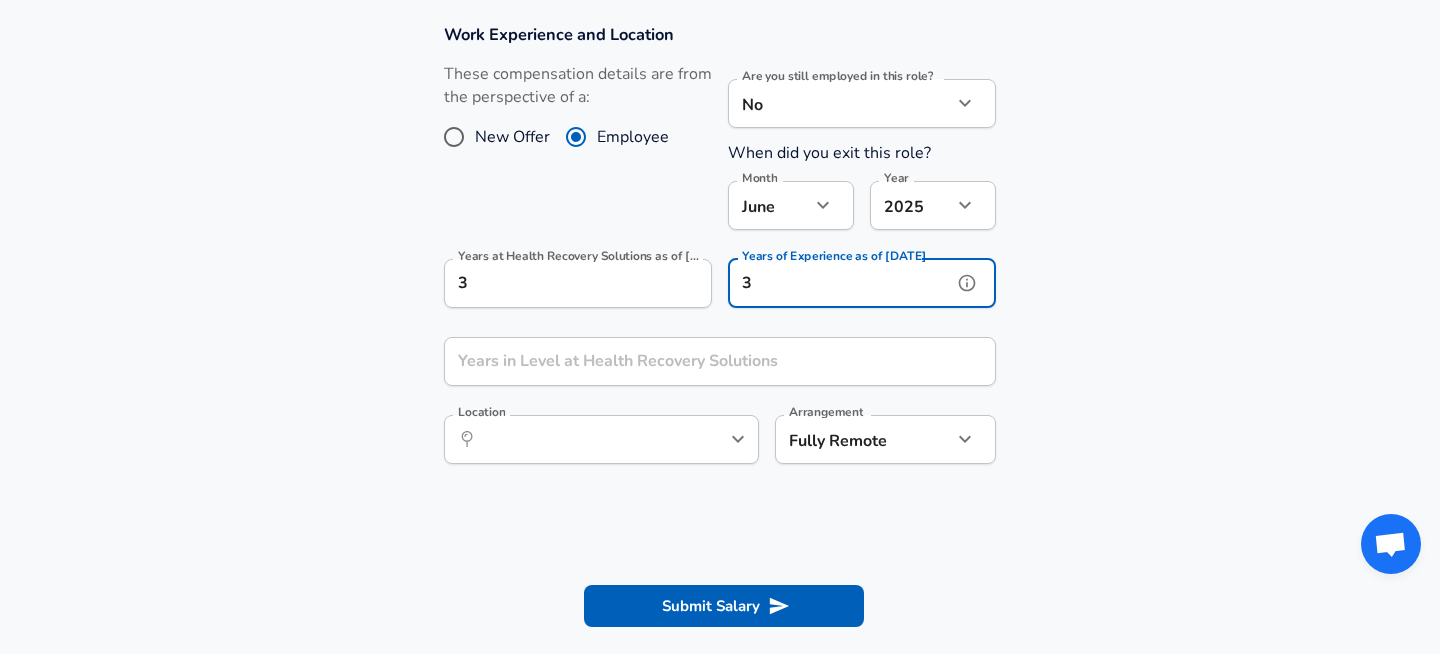 type on "3" 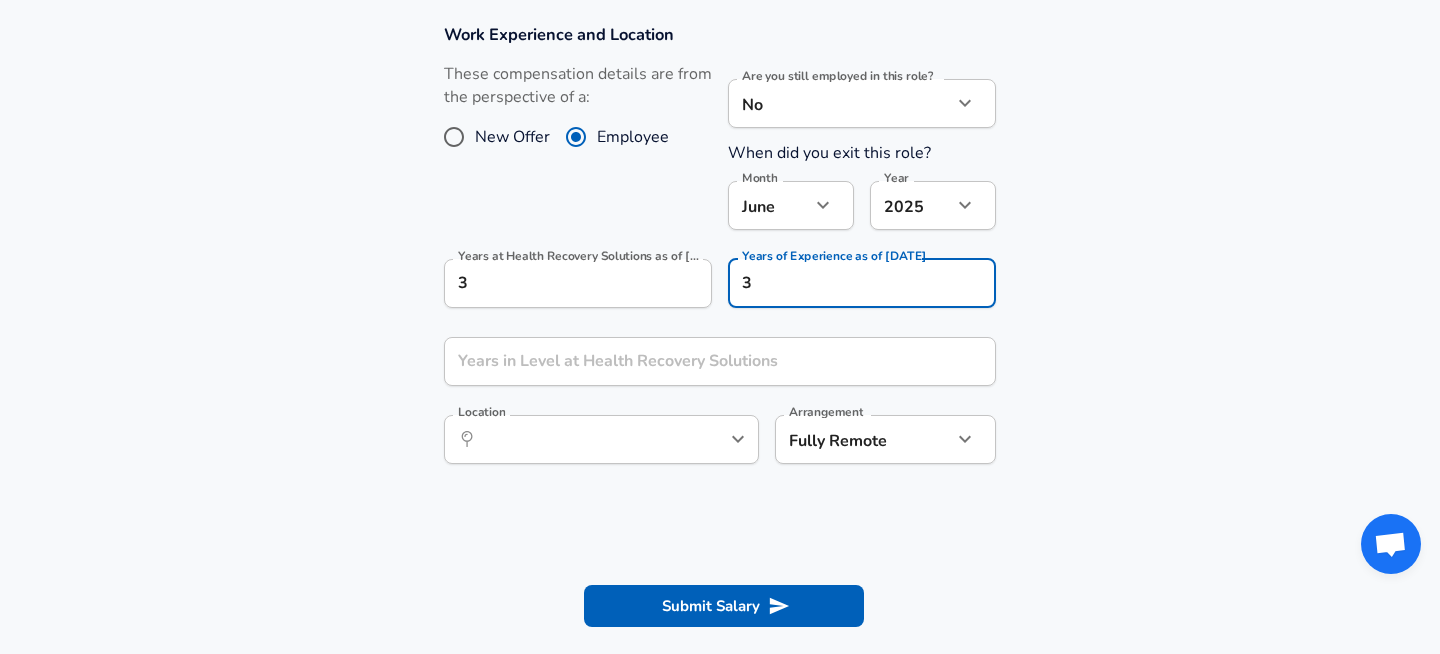 click on "Work Experience and Location These compensation details are from the perspective of a: New Offer Employee Are you still employed in this role? No no Are you still employed in this role? When did you exit this role? Month [DATE] Month Year [DATE] 2025 Year Years at Health Recovery Solutions as of [DATE] 3 Years at Health Recovery Solutions as of [DATE] Years of Experience as of [DATE] 3 Years of Experience as of [DATE] Years in Level at Health Recovery Solutions Years in Level at Health Recovery Solutions Location ​ Location Arrangement Fully Remote remote Arrangement" at bounding box center [720, 254] 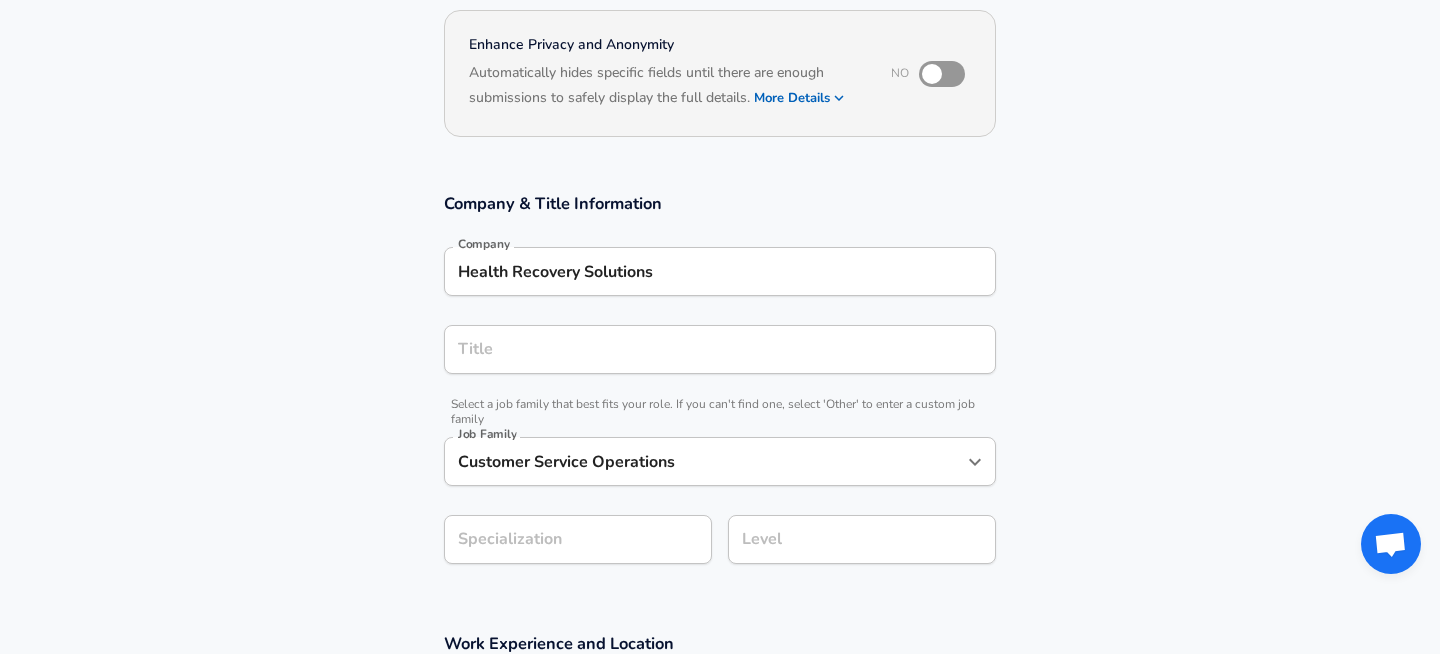 scroll, scrollTop: 276, scrollLeft: 0, axis: vertical 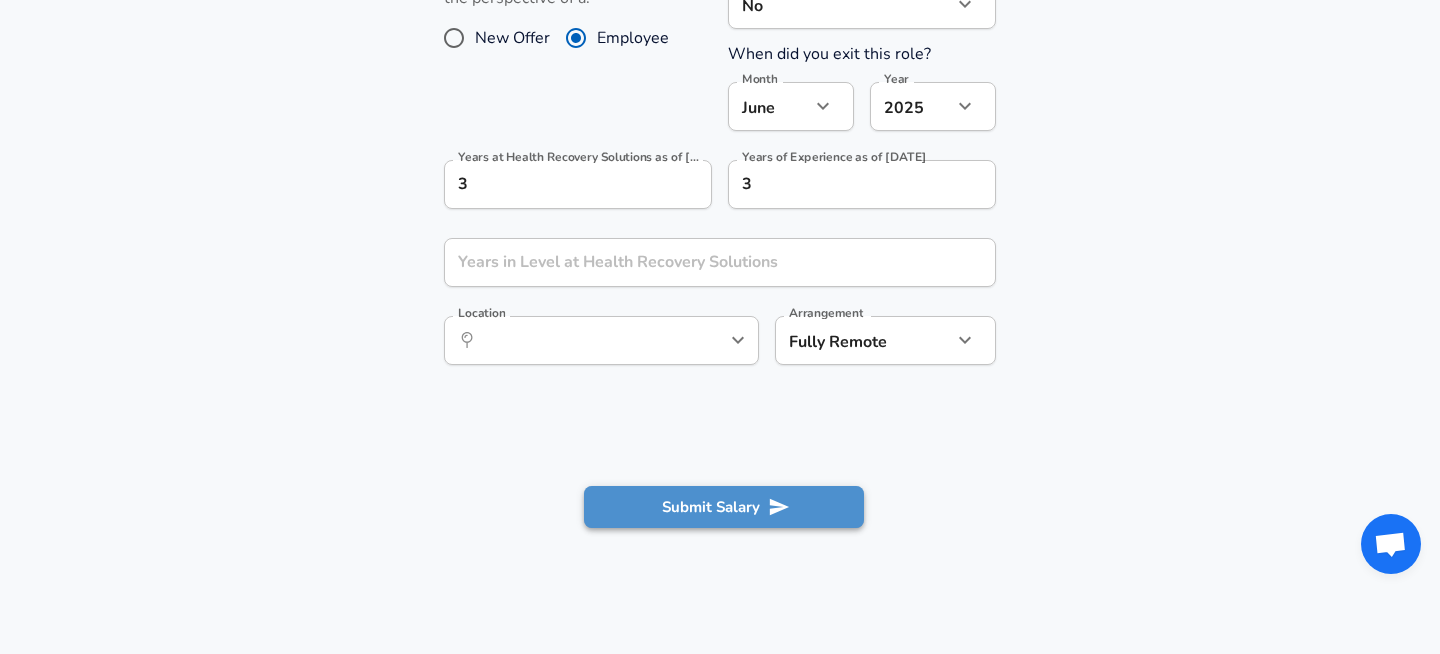 click on "Submit Salary" at bounding box center (724, 507) 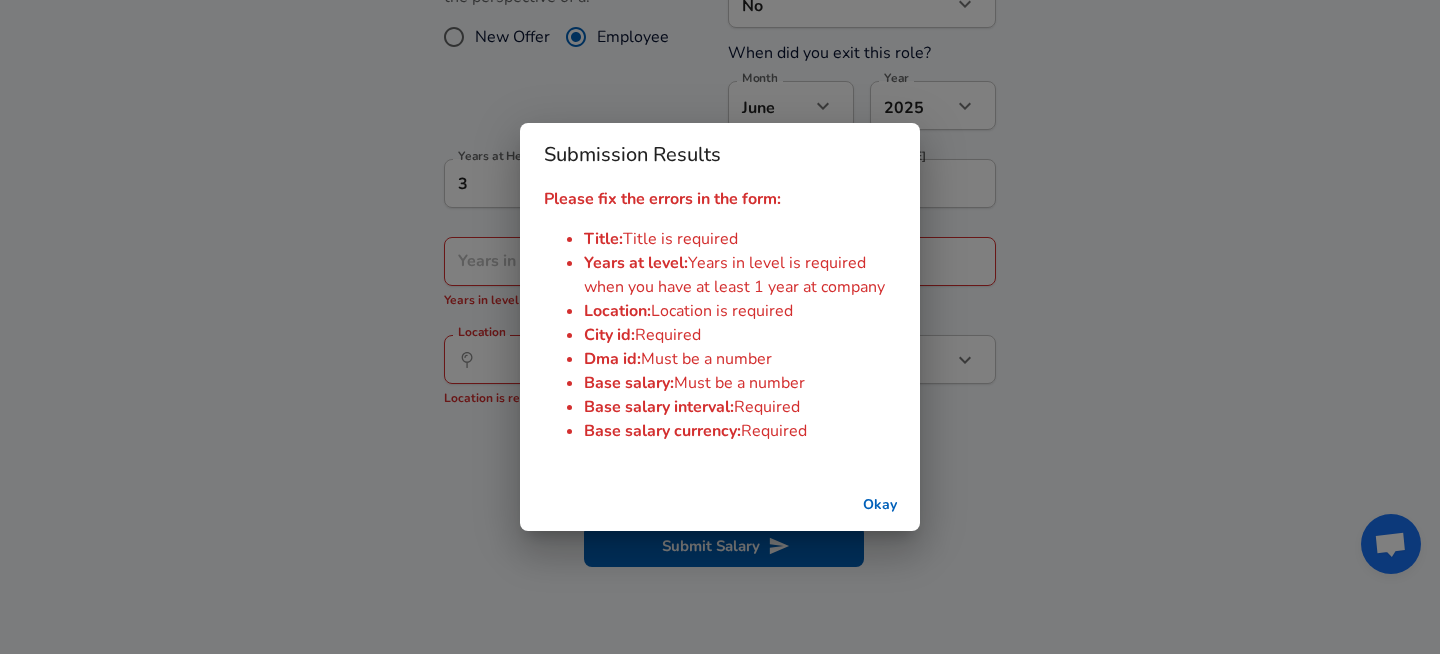 click on "Submission Results Please fix the errors in the form: Title :  Title is required Years  at  level :  Years in level is required when you have at least 1 year at company  Location :  Location is required City  id :  Required Dma  id :  Must be a number Base  salary :  Must be a number Base  salary  interval :  Required Base  salary  currency :  Required Okay" at bounding box center [720, 327] 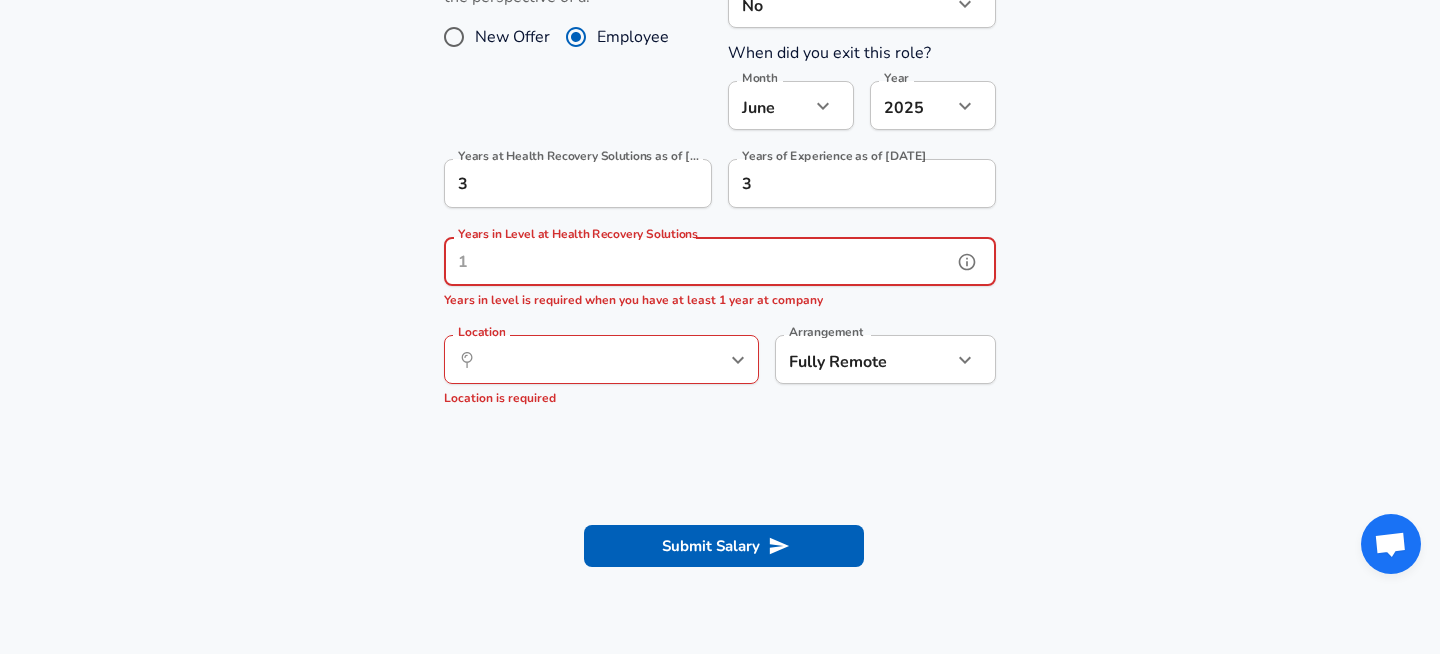click on "Years in Level at Health Recovery Solutions" at bounding box center [698, 261] 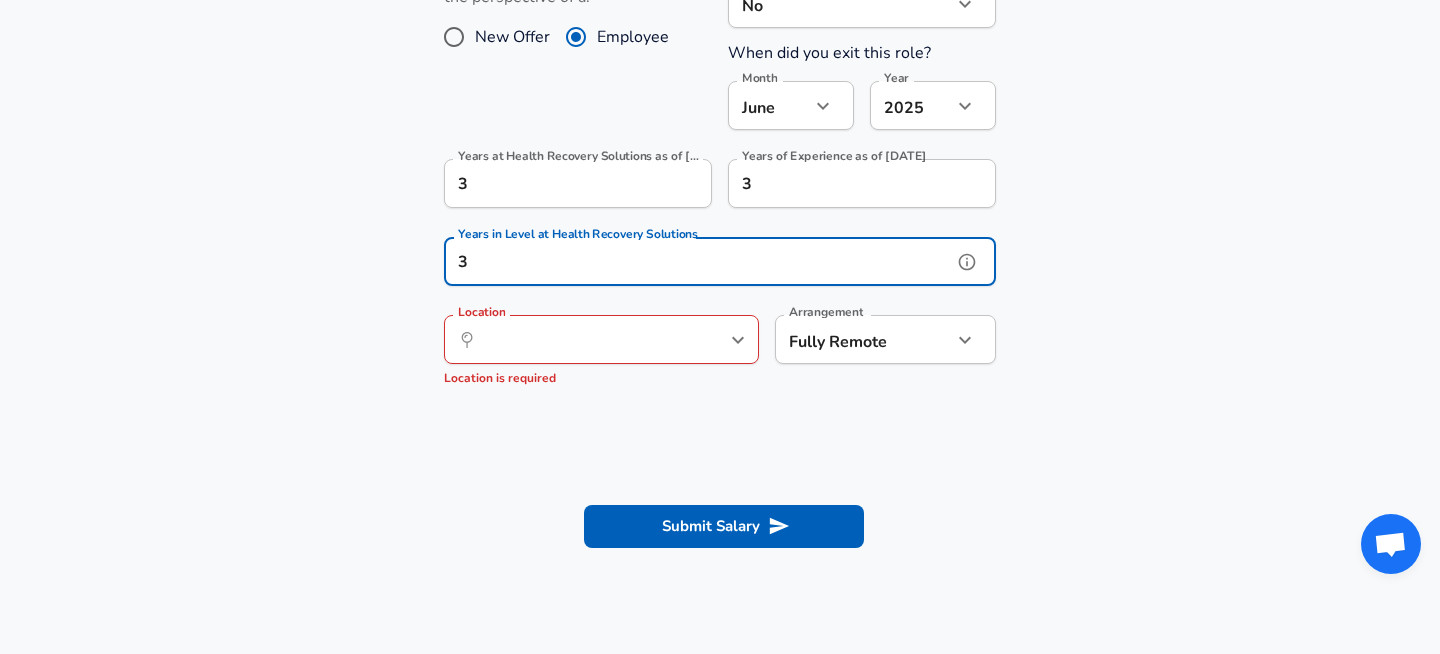 type on "3" 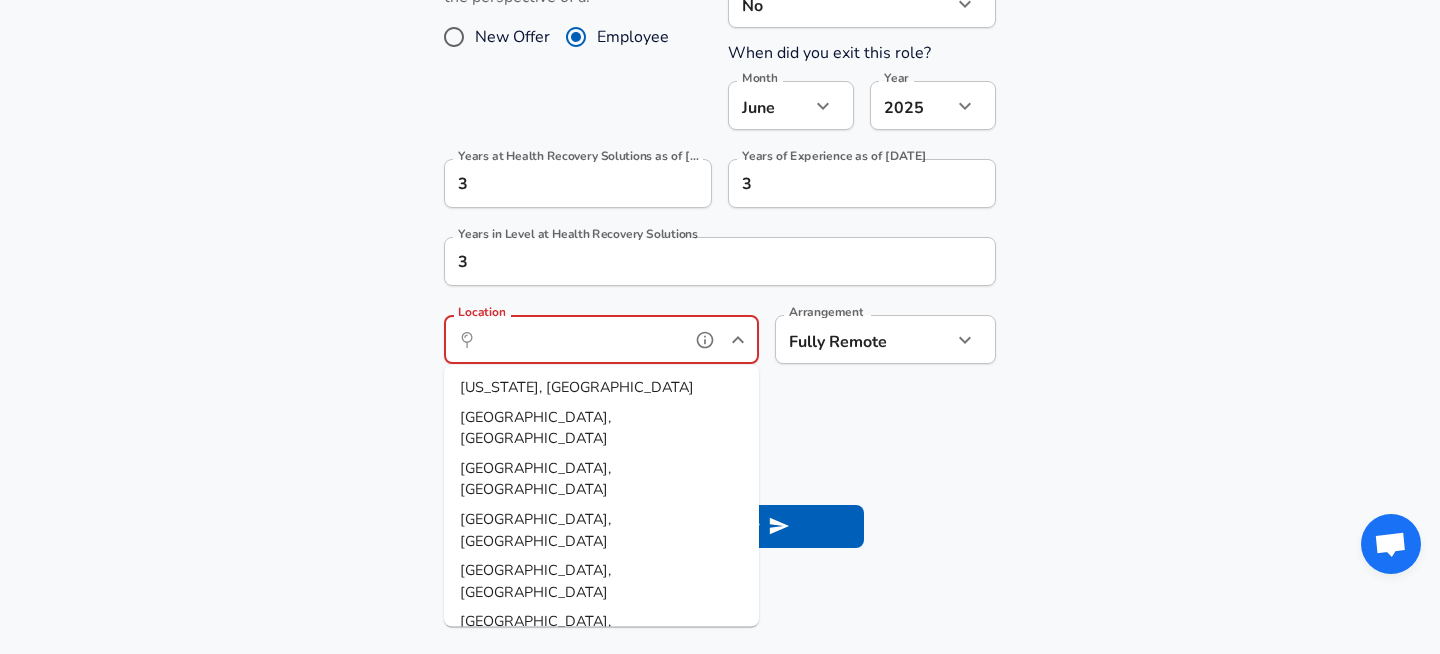click on "Location" at bounding box center (579, 339) 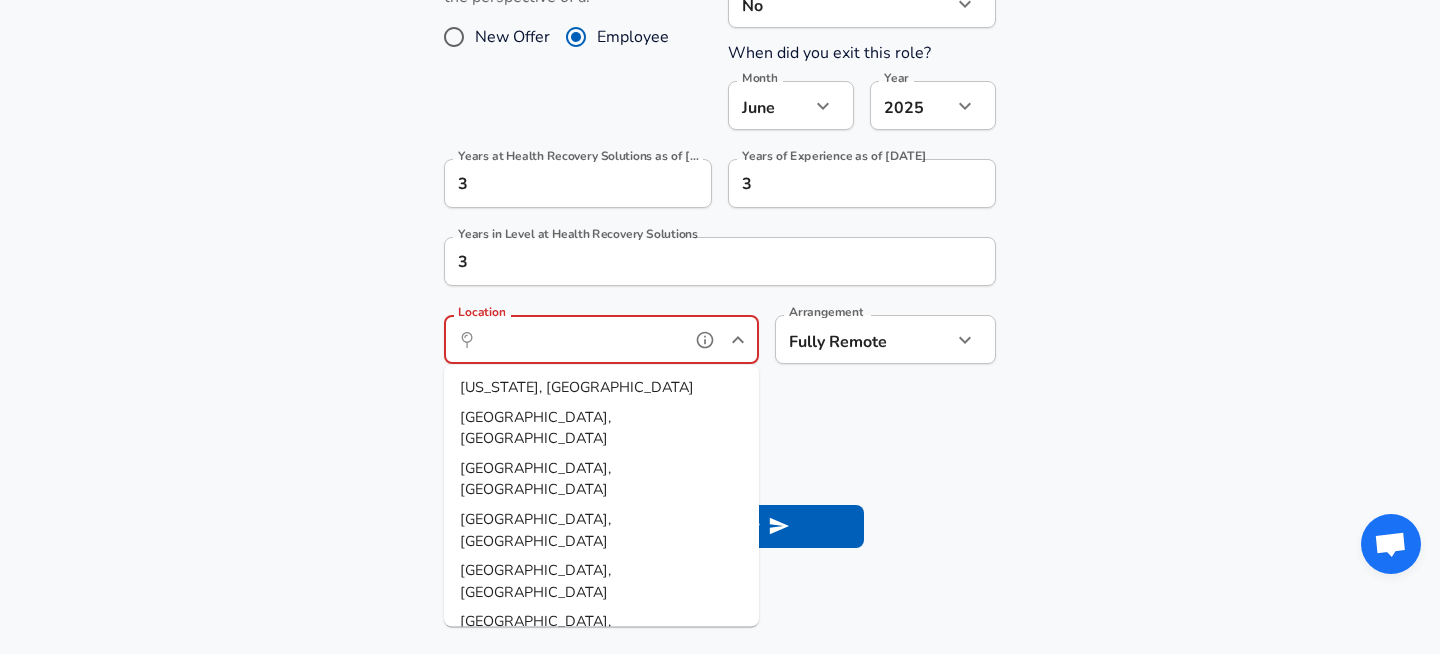 click on "[GEOGRAPHIC_DATA], [GEOGRAPHIC_DATA]" at bounding box center [601, 632] 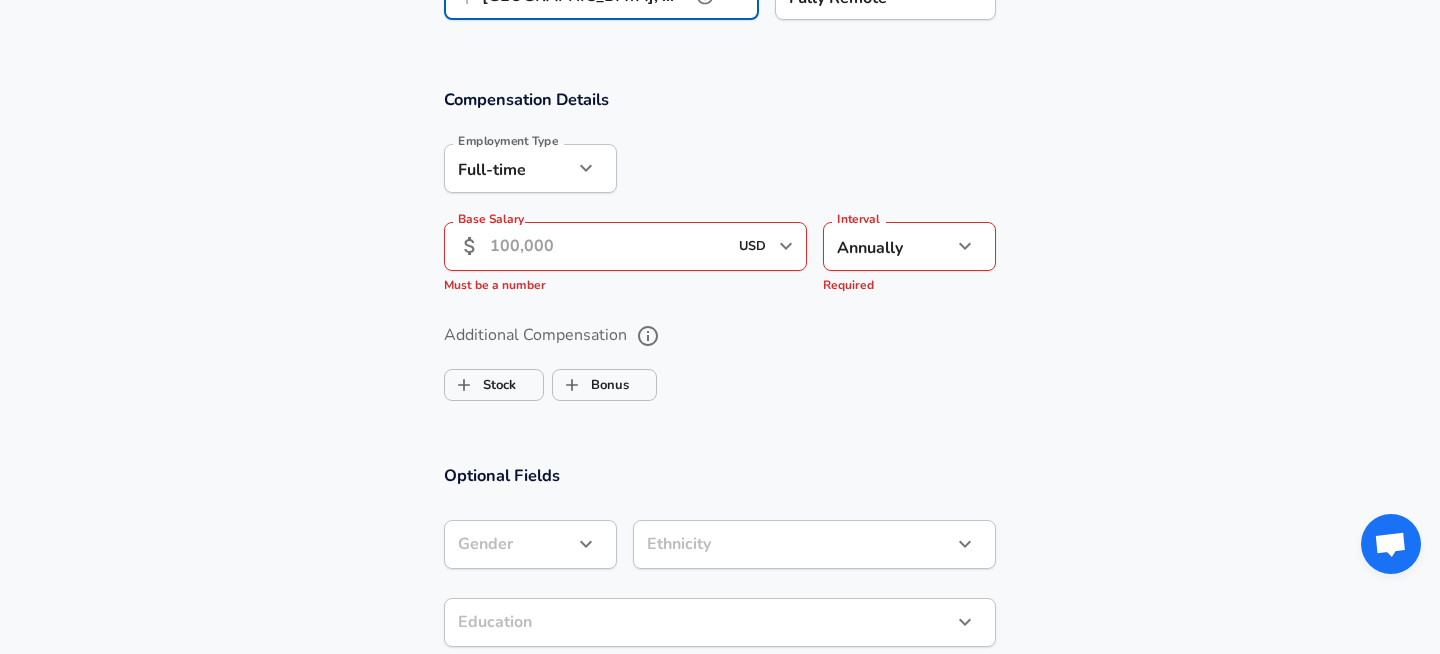 scroll, scrollTop: 1279, scrollLeft: 0, axis: vertical 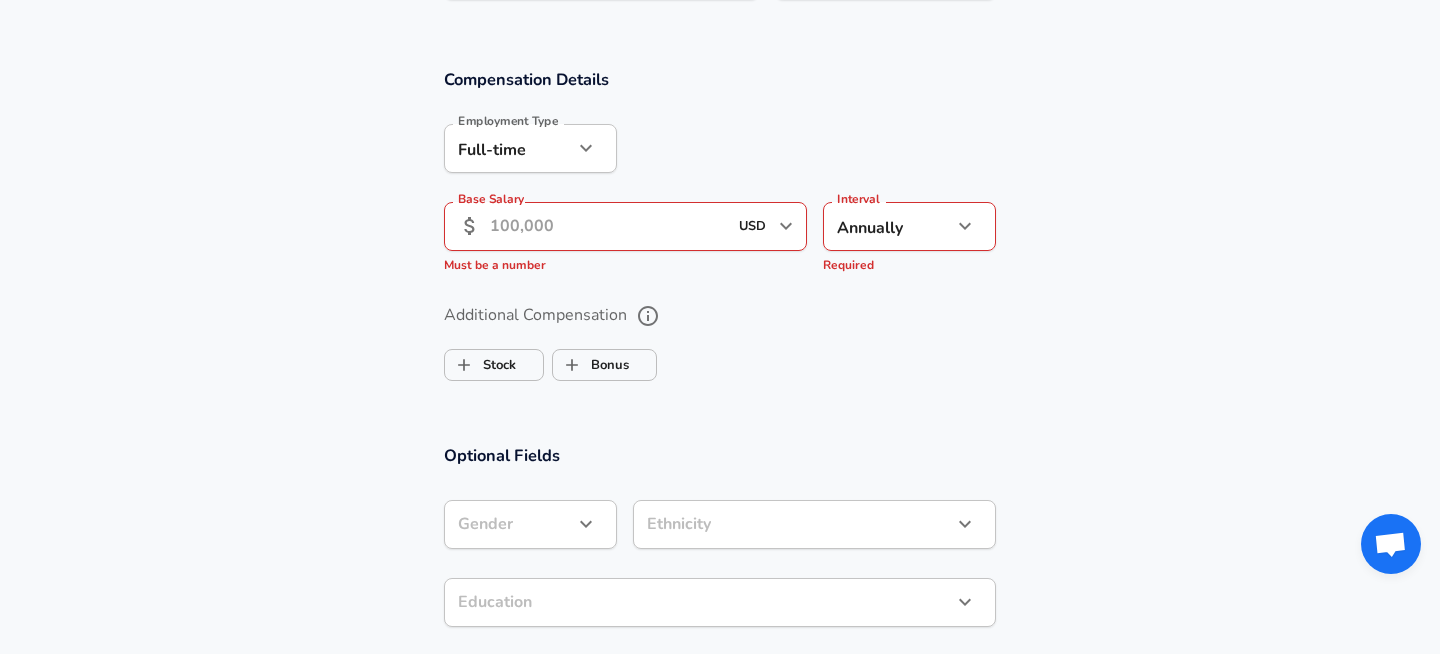 click on "Base Salary" at bounding box center [608, 226] 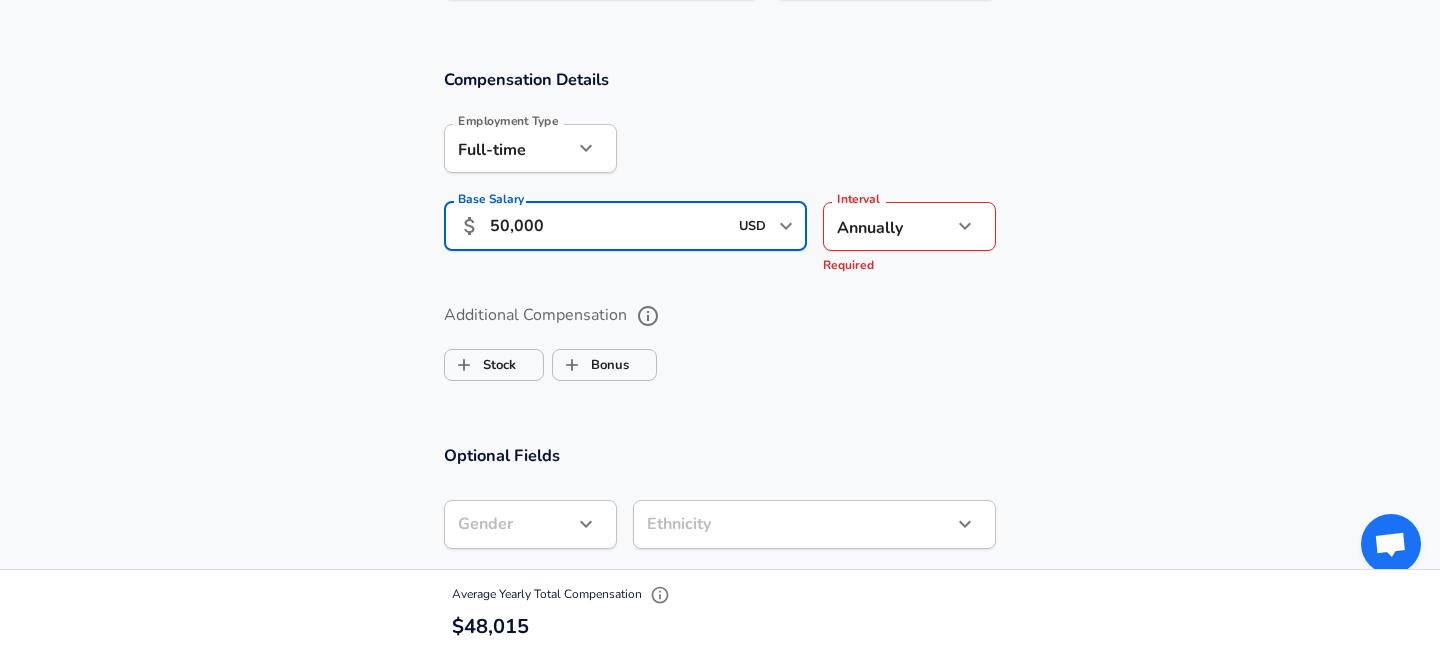 type on "50,000" 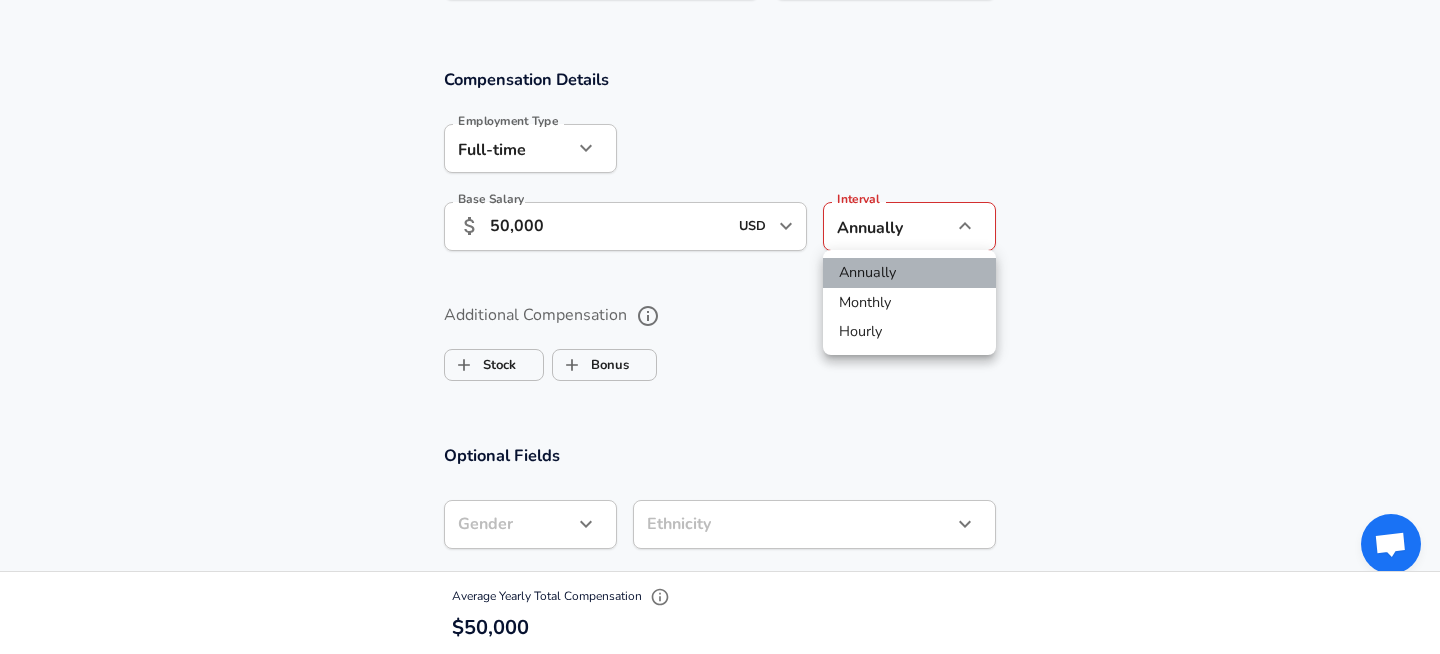 click on "Annually" at bounding box center (909, 273) 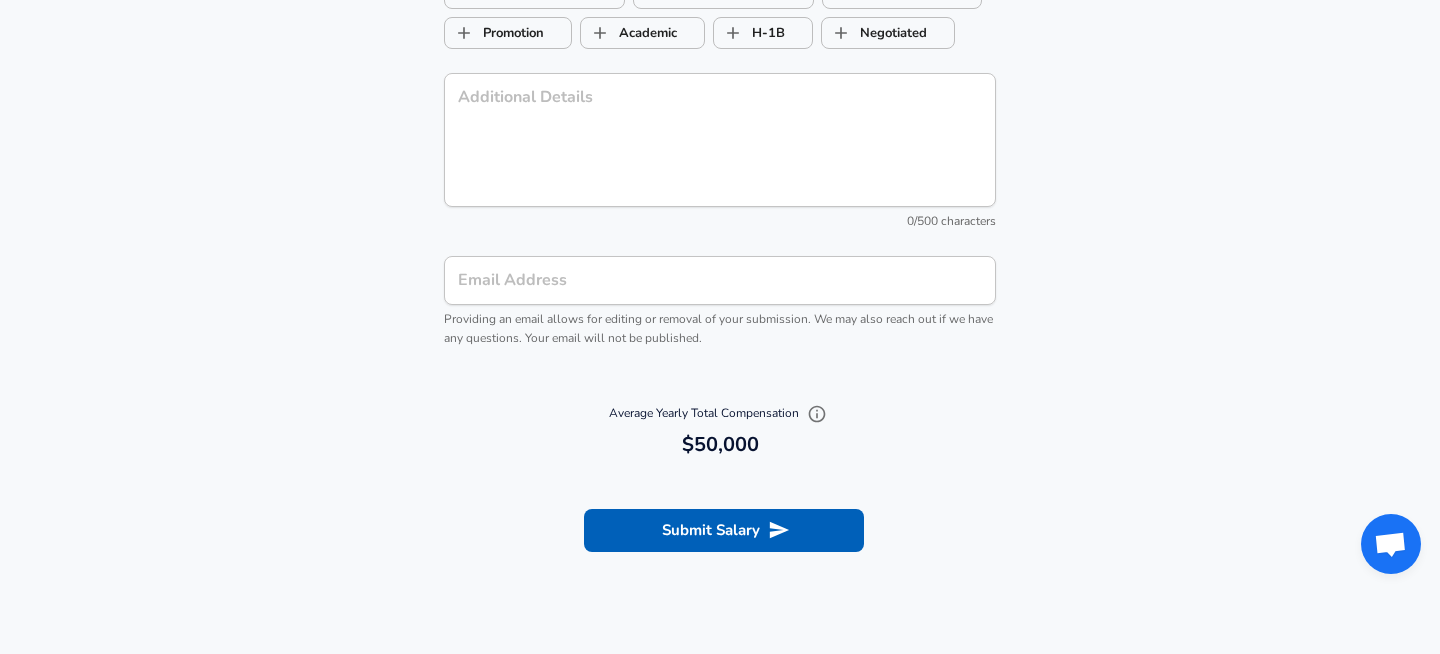 scroll, scrollTop: 2054, scrollLeft: 0, axis: vertical 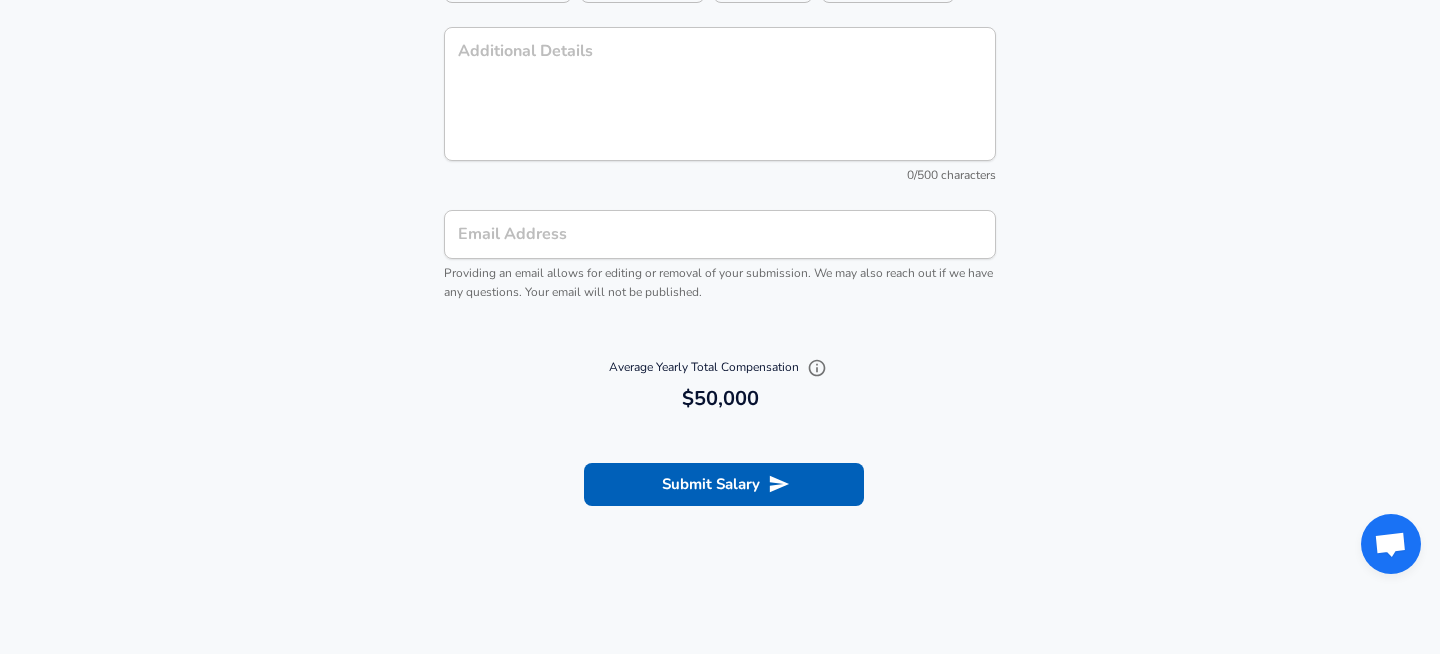 click on "Submit Salary" at bounding box center [720, 481] 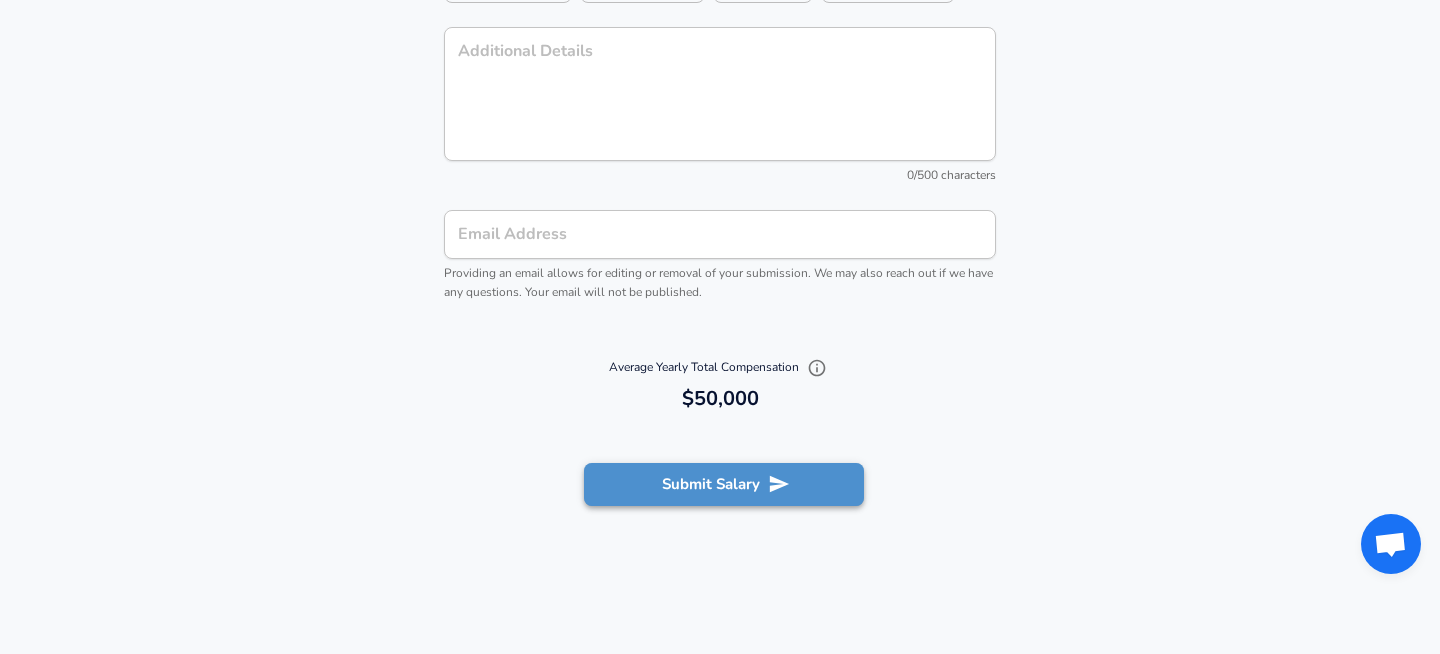 click 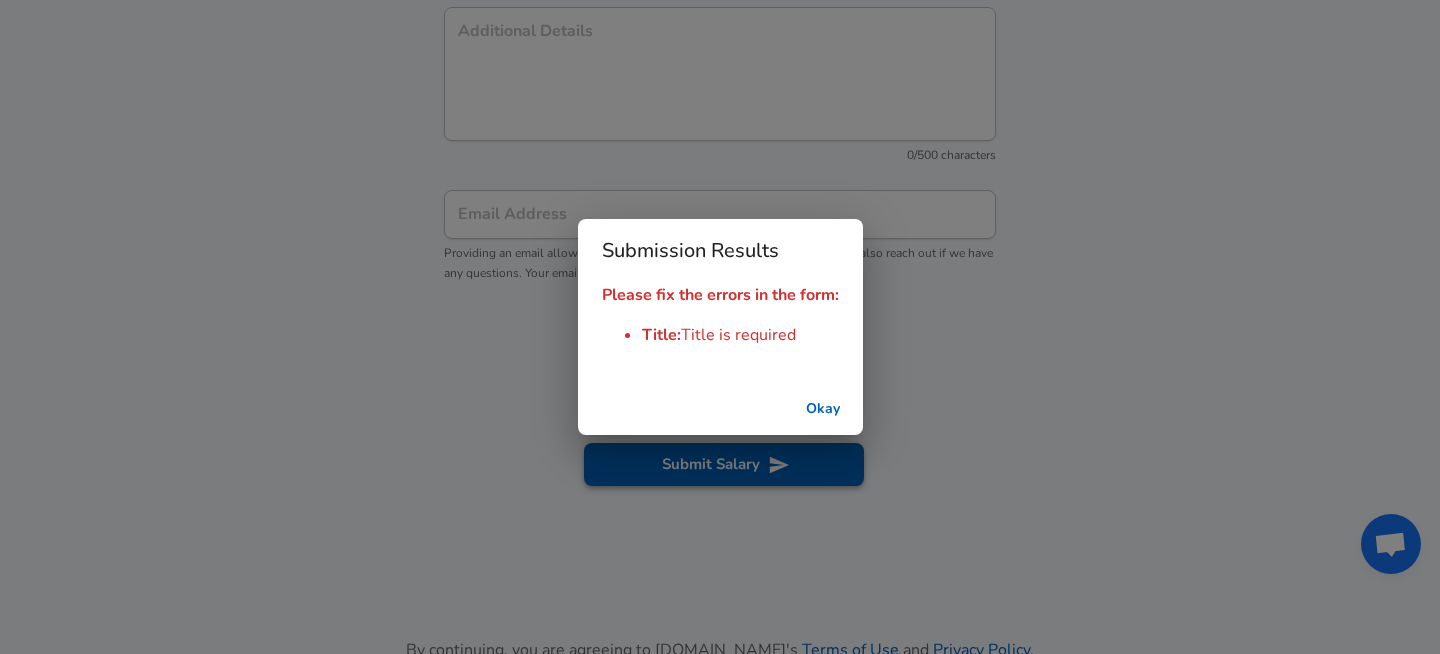 scroll, scrollTop: 2035, scrollLeft: 0, axis: vertical 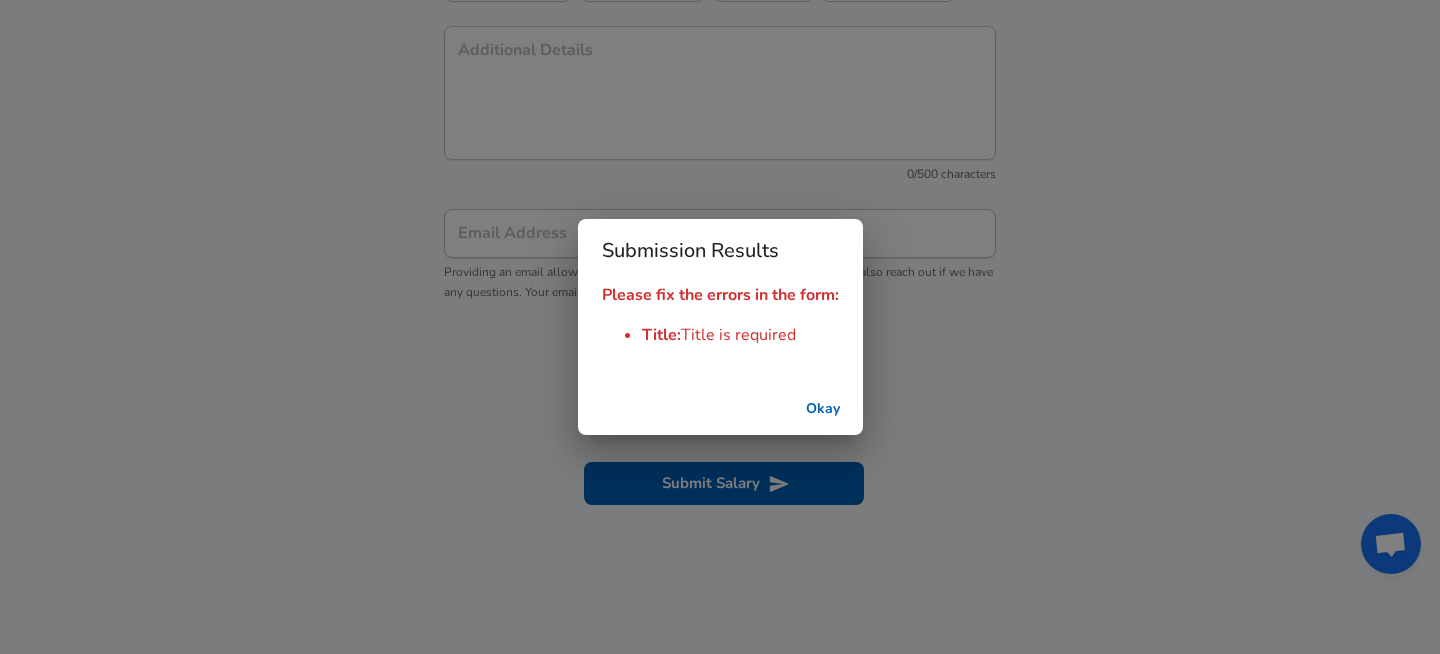 click on "Okay" at bounding box center (720, 409) 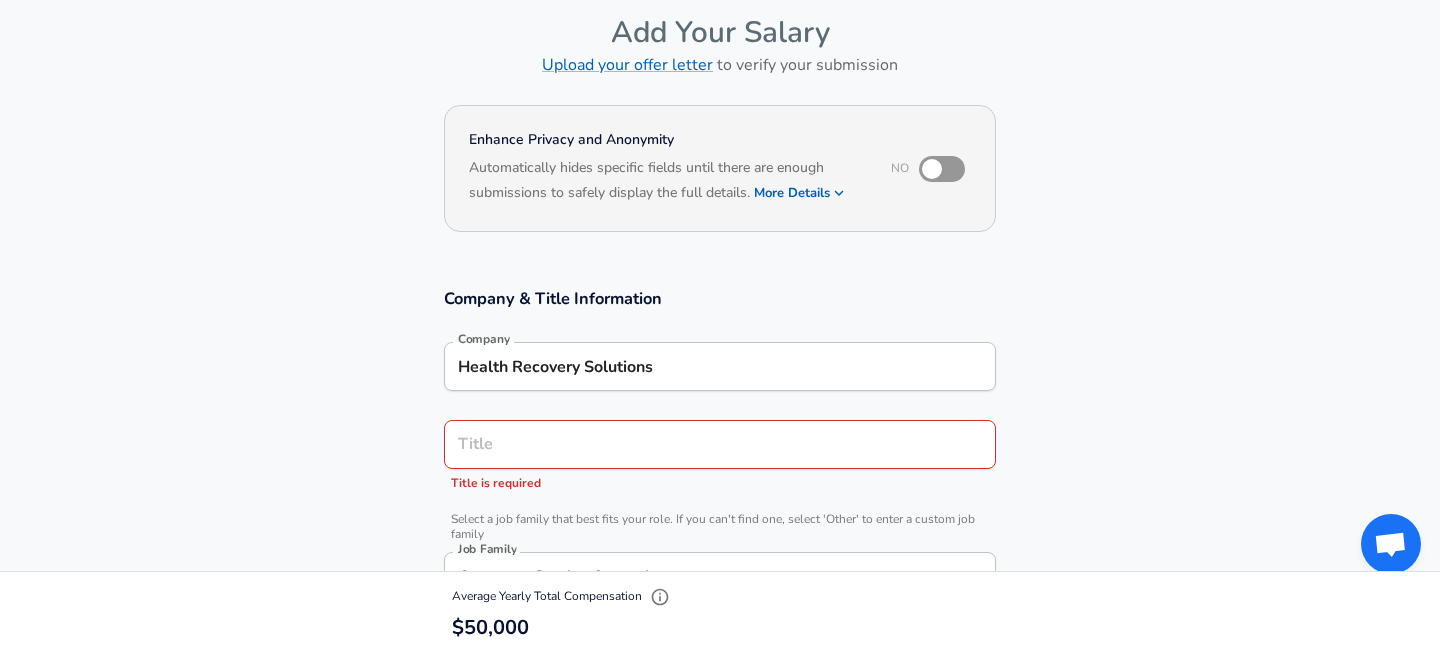 click on "Title" at bounding box center [720, 444] 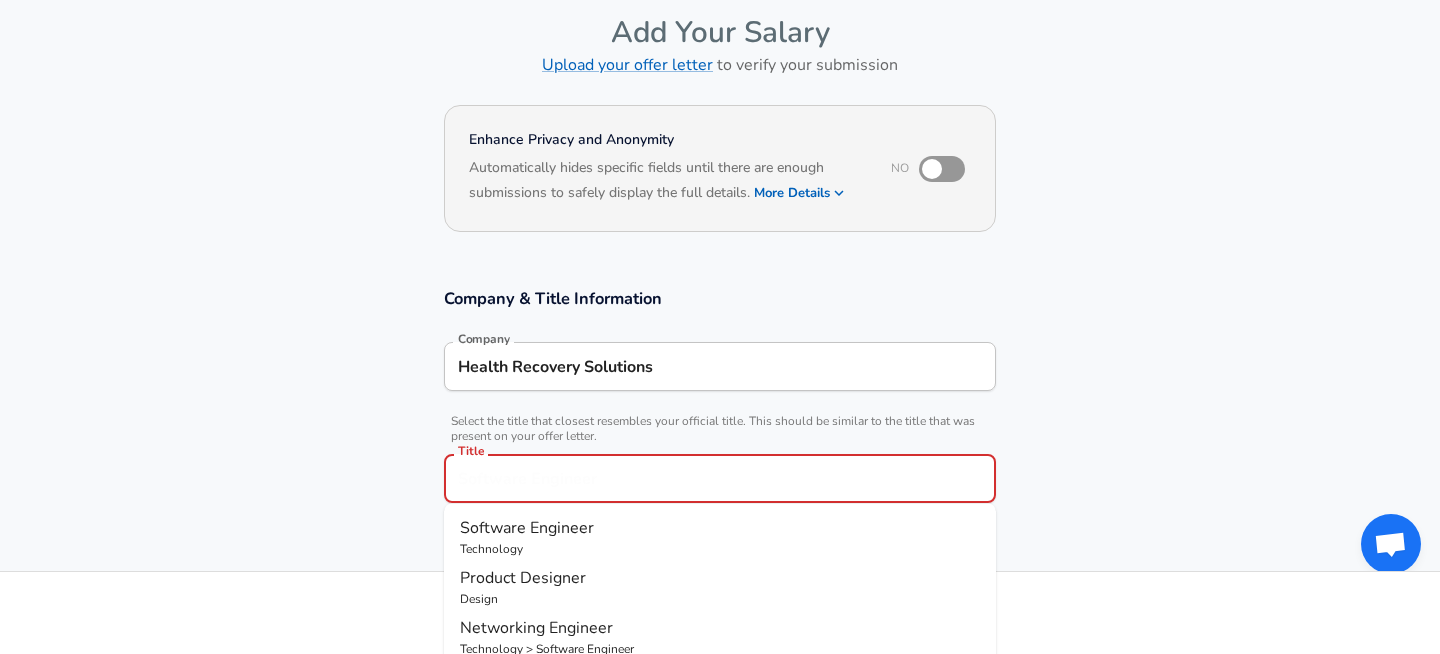 scroll, scrollTop: 132, scrollLeft: 0, axis: vertical 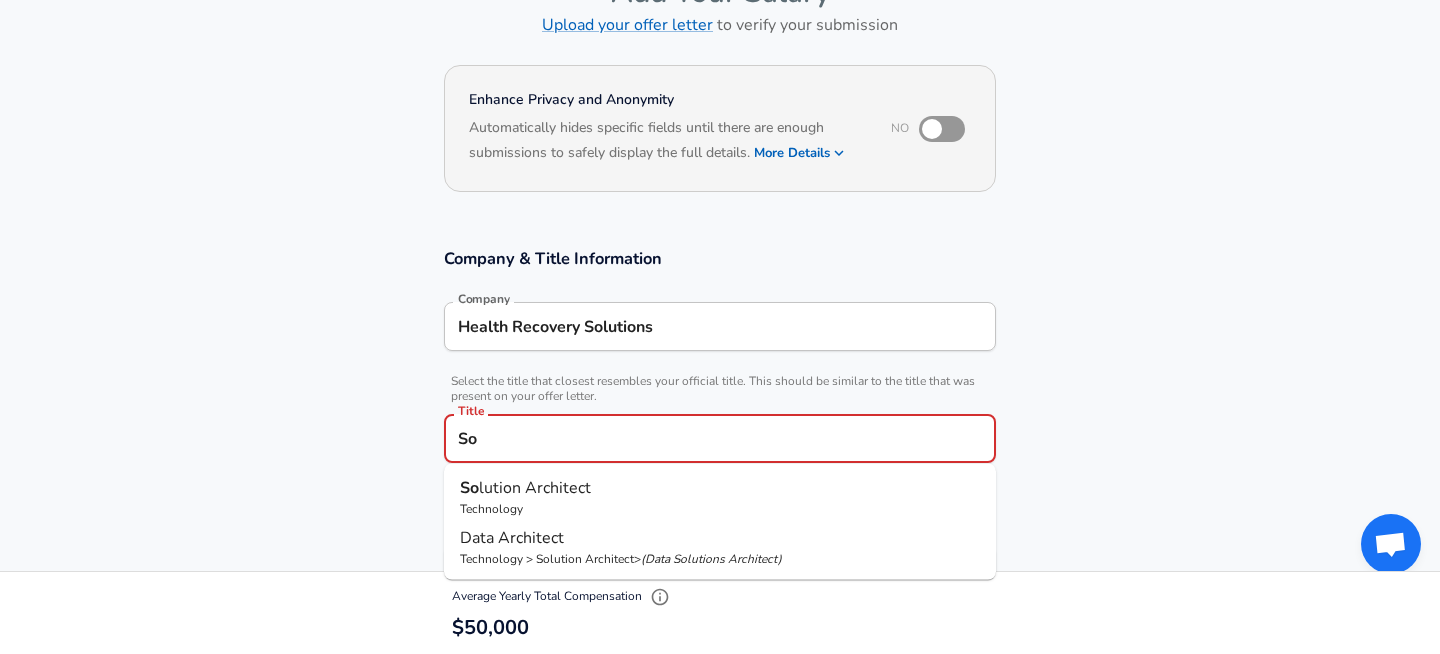 type on "S" 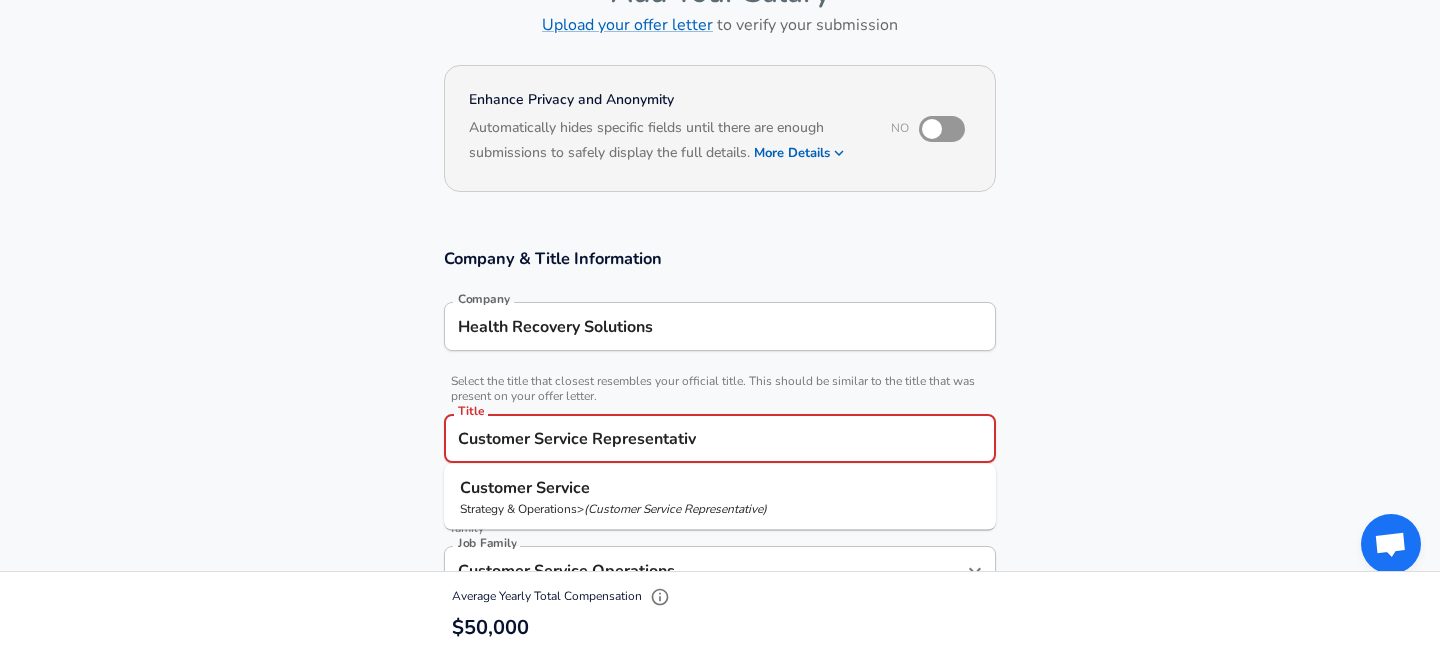 type on "Customer Service Representative" 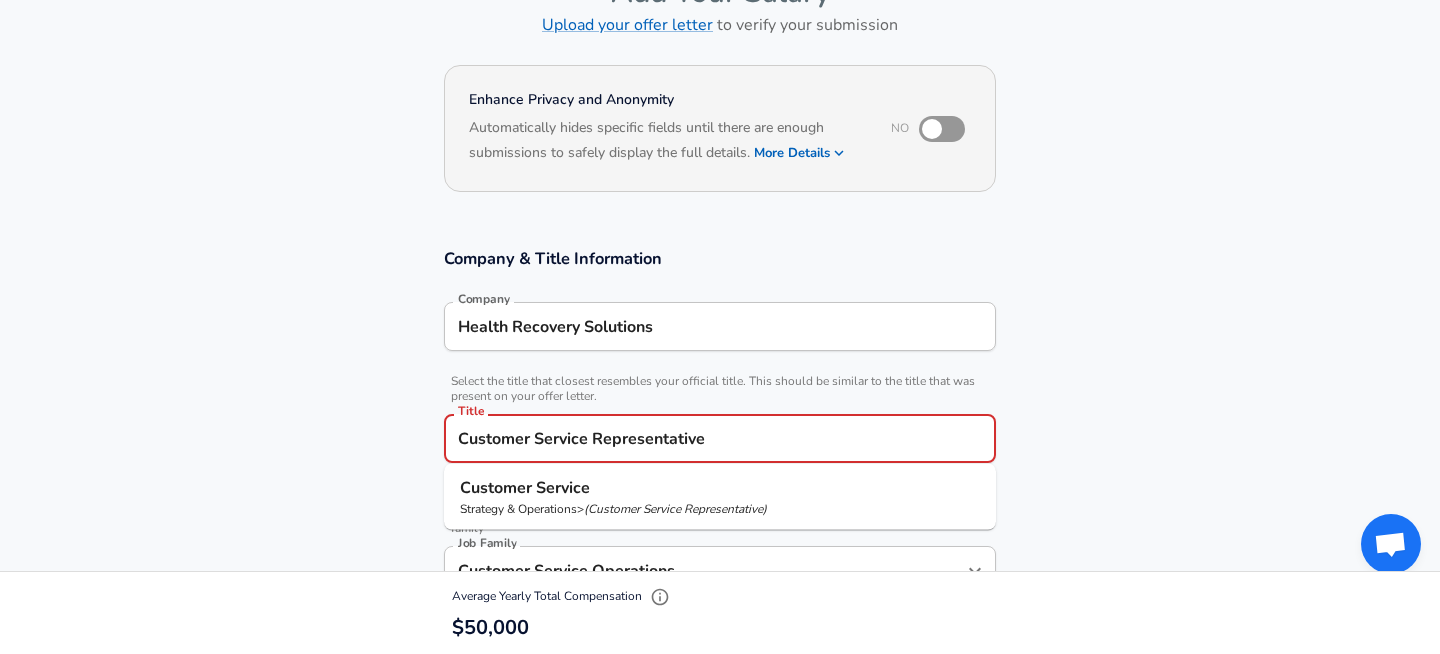click on "Submit Salary" at bounding box center [724, 2421] 